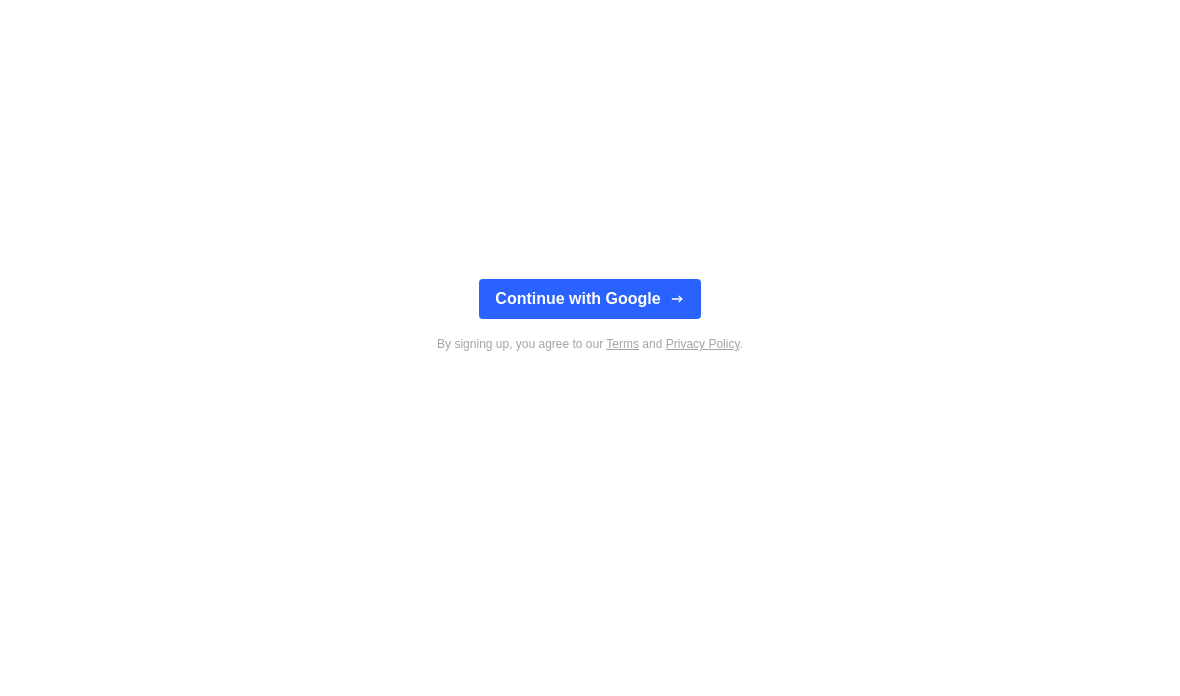 scroll, scrollTop: 0, scrollLeft: 0, axis: both 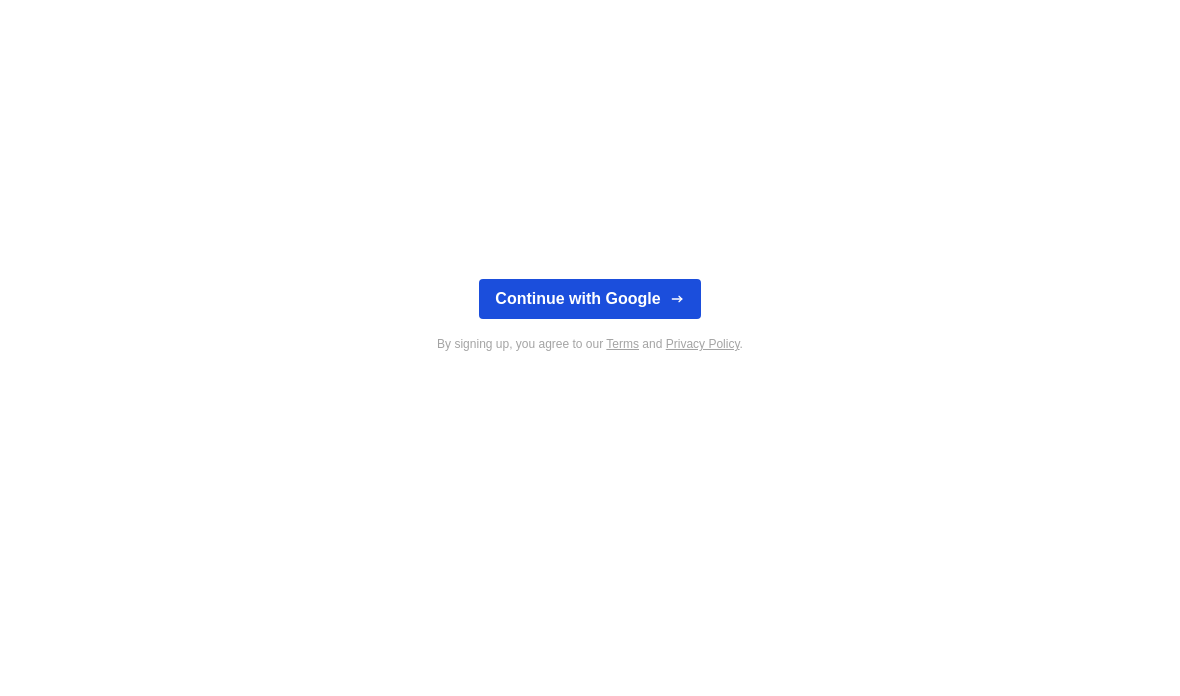 click on "Continue with Google" at bounding box center (589, 299) 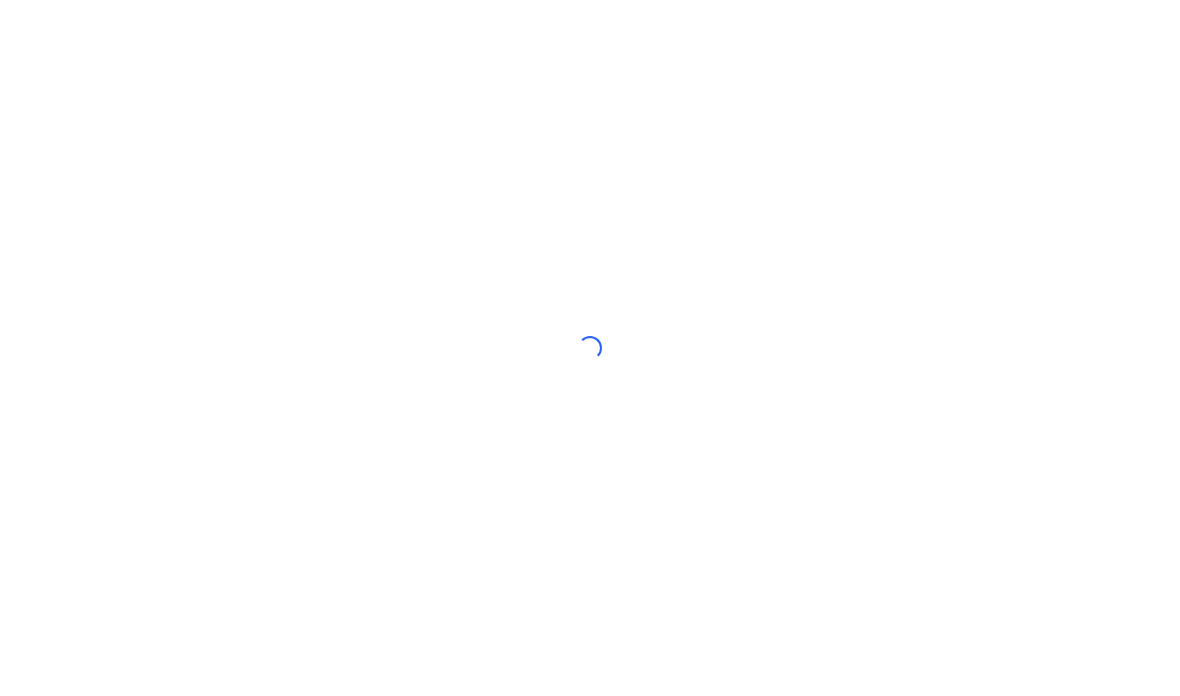 scroll, scrollTop: 0, scrollLeft: 0, axis: both 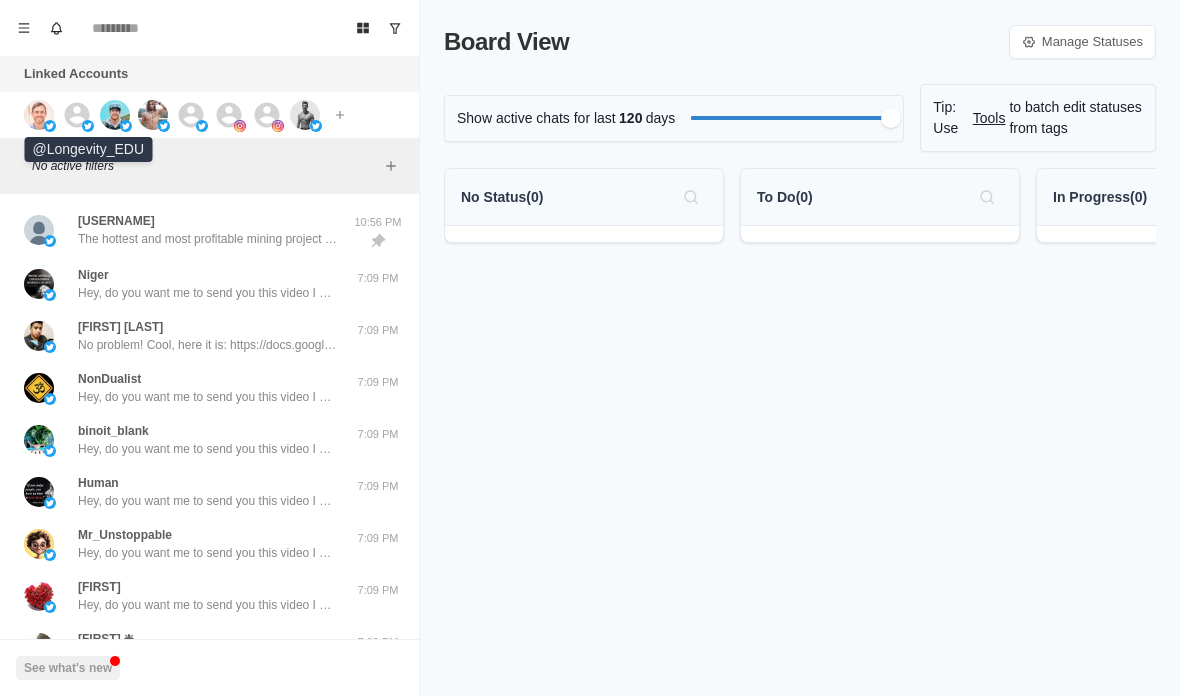 click at bounding box center [88, 126] 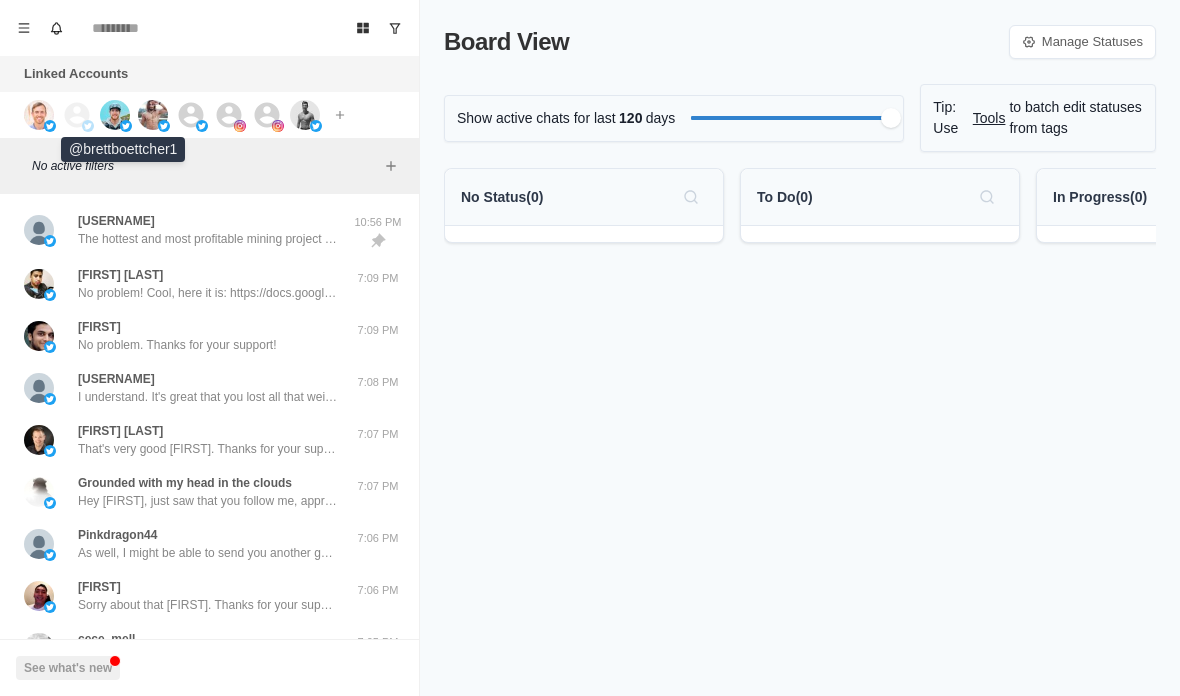 click at bounding box center (115, 115) 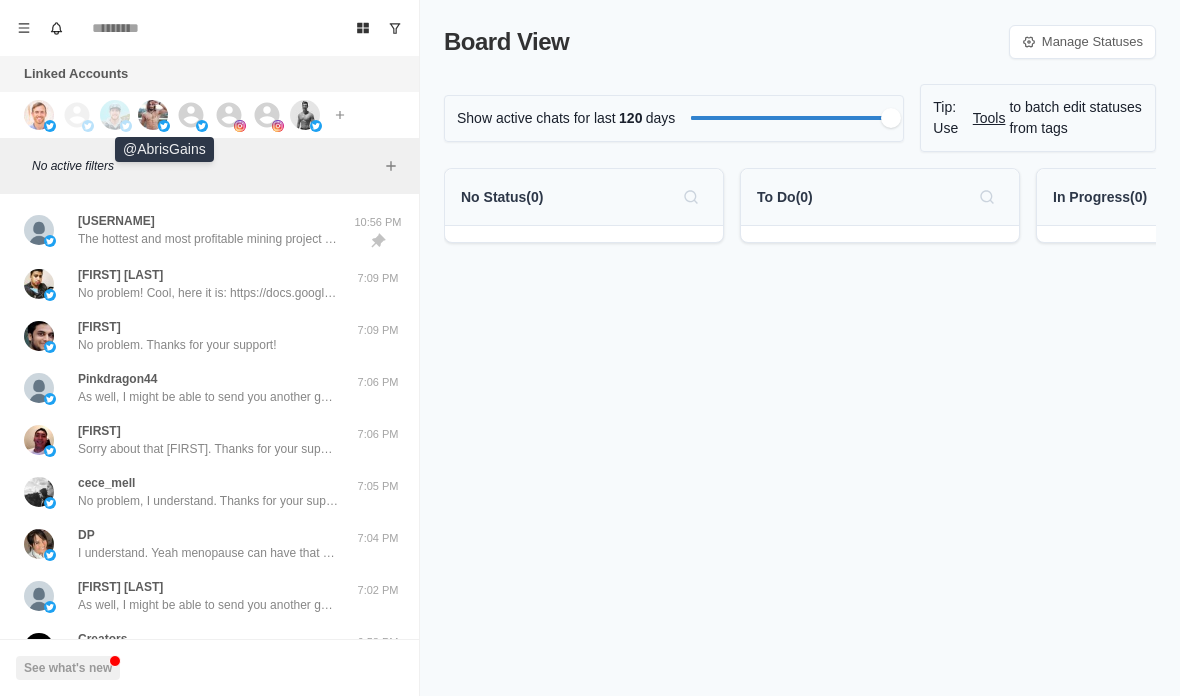 click at bounding box center [153, 115] 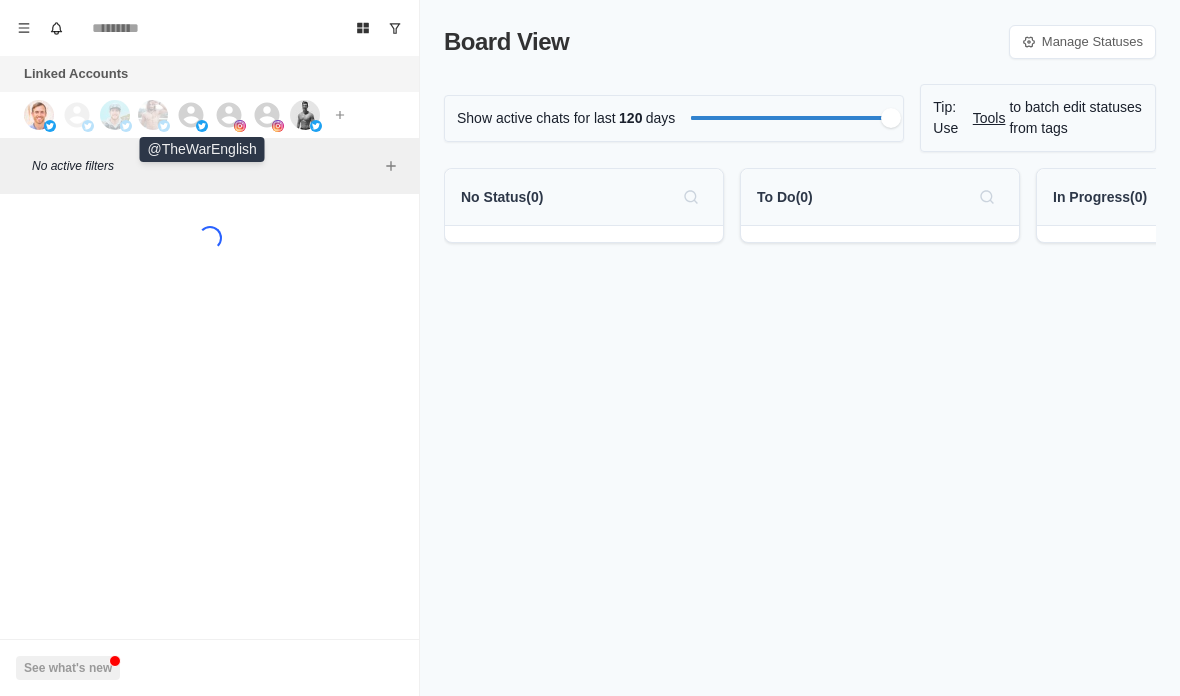 click 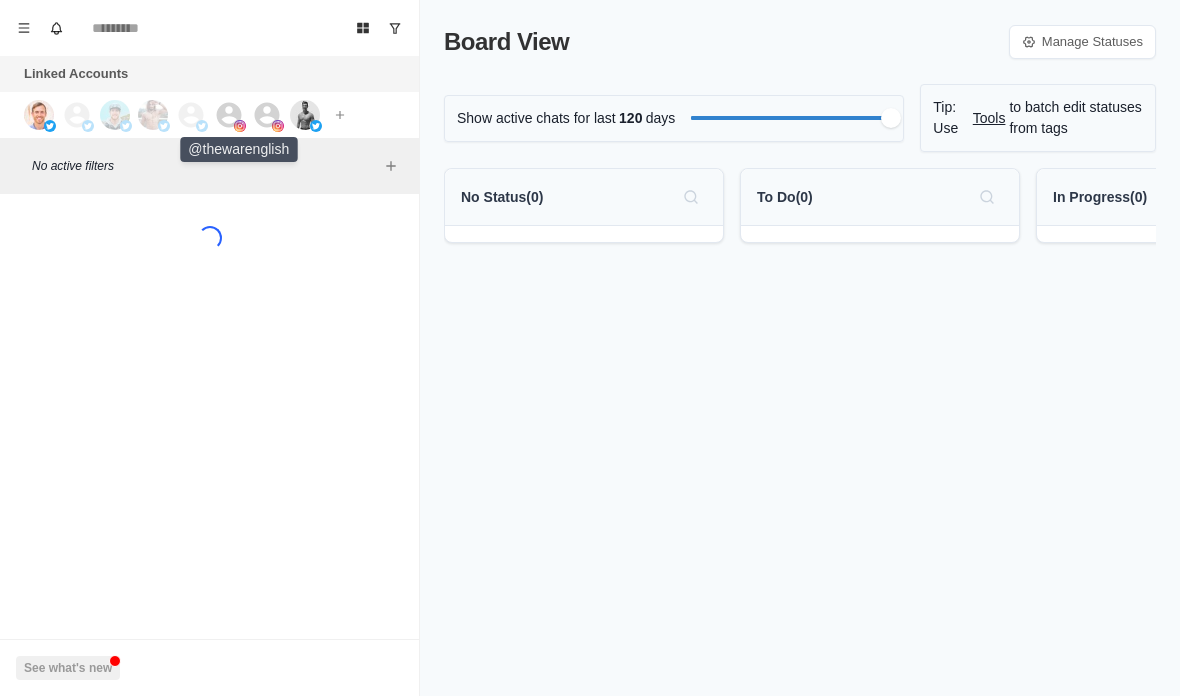 click 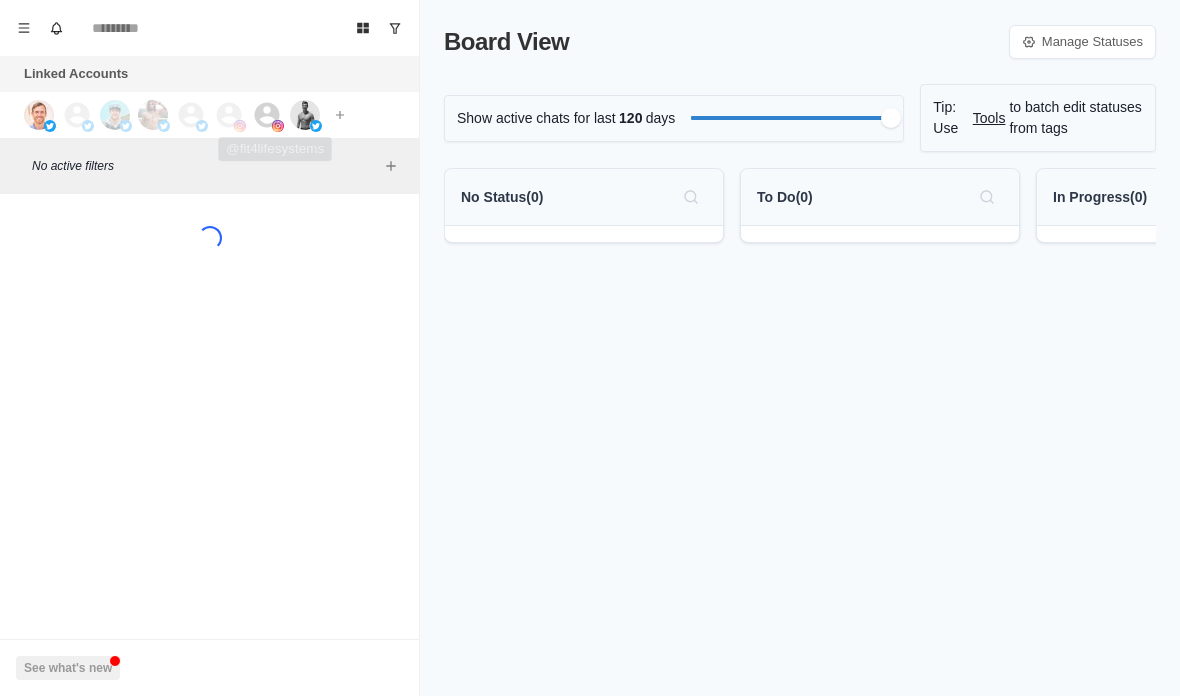 click at bounding box center [278, 126] 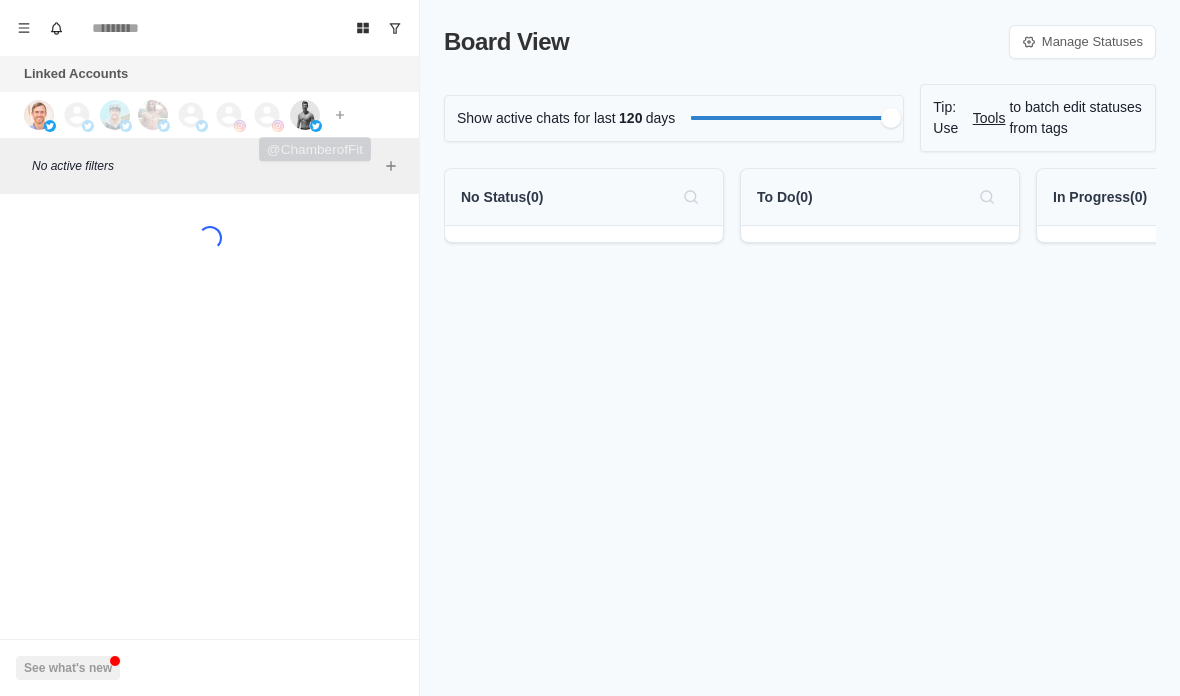 click at bounding box center [305, 115] 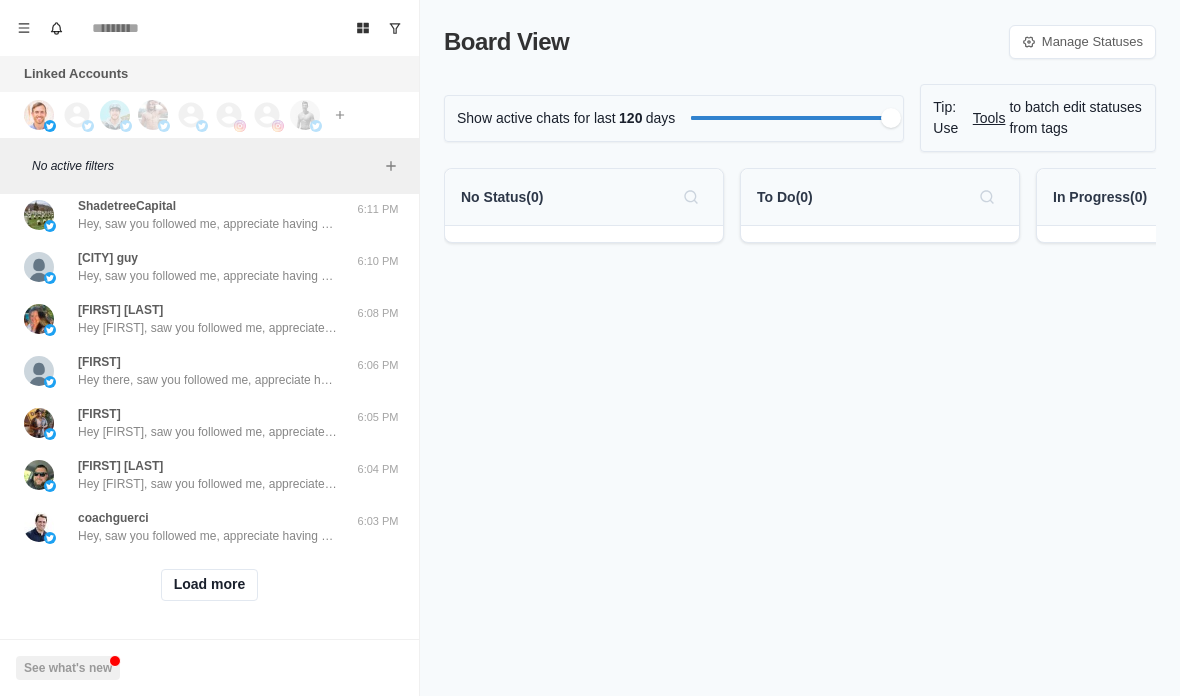 scroll, scrollTop: 707, scrollLeft: 0, axis: vertical 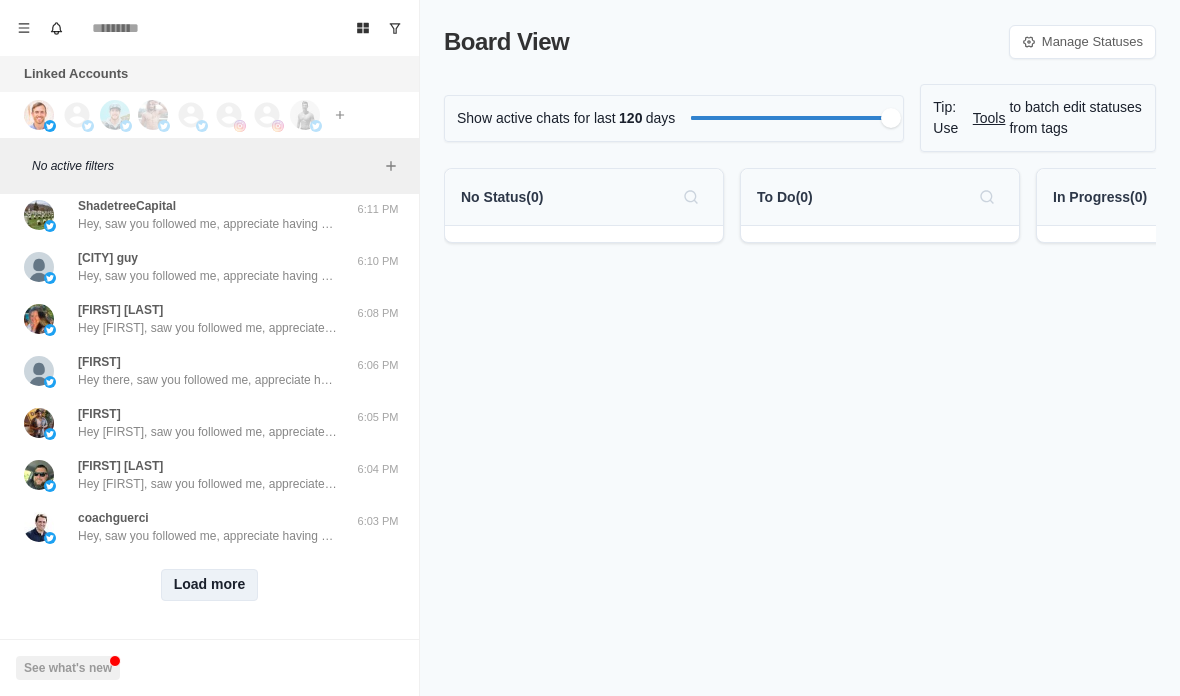 click on "Load more" at bounding box center [210, 585] 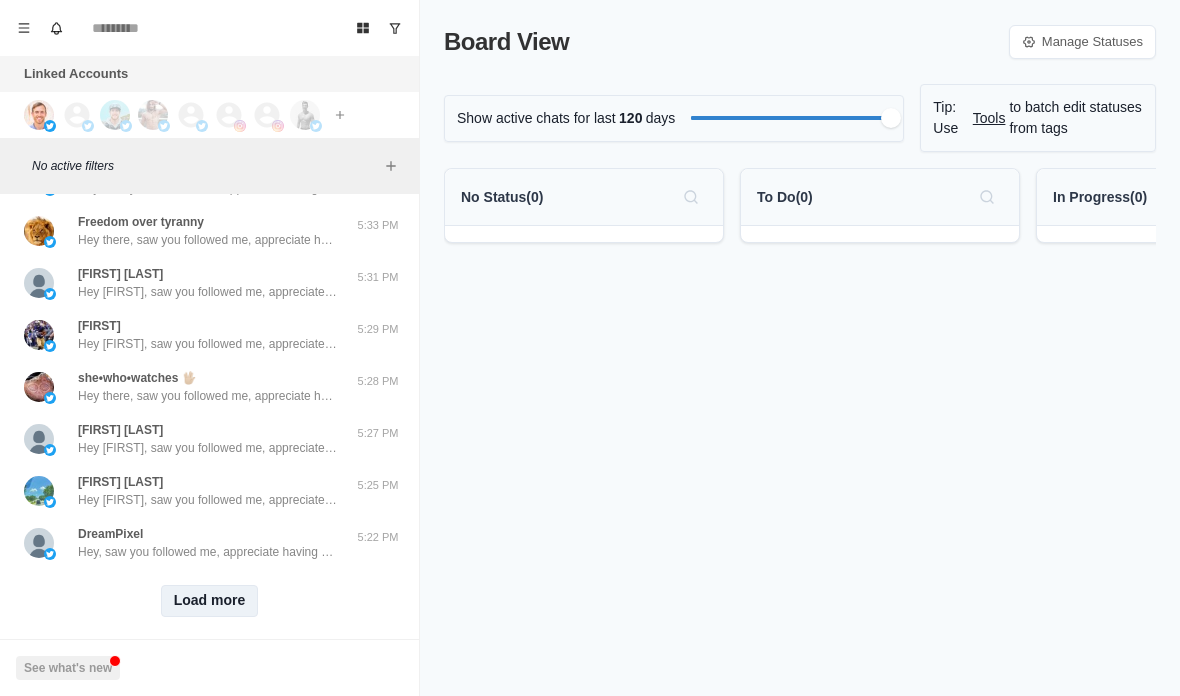 scroll, scrollTop: 1765, scrollLeft: 0, axis: vertical 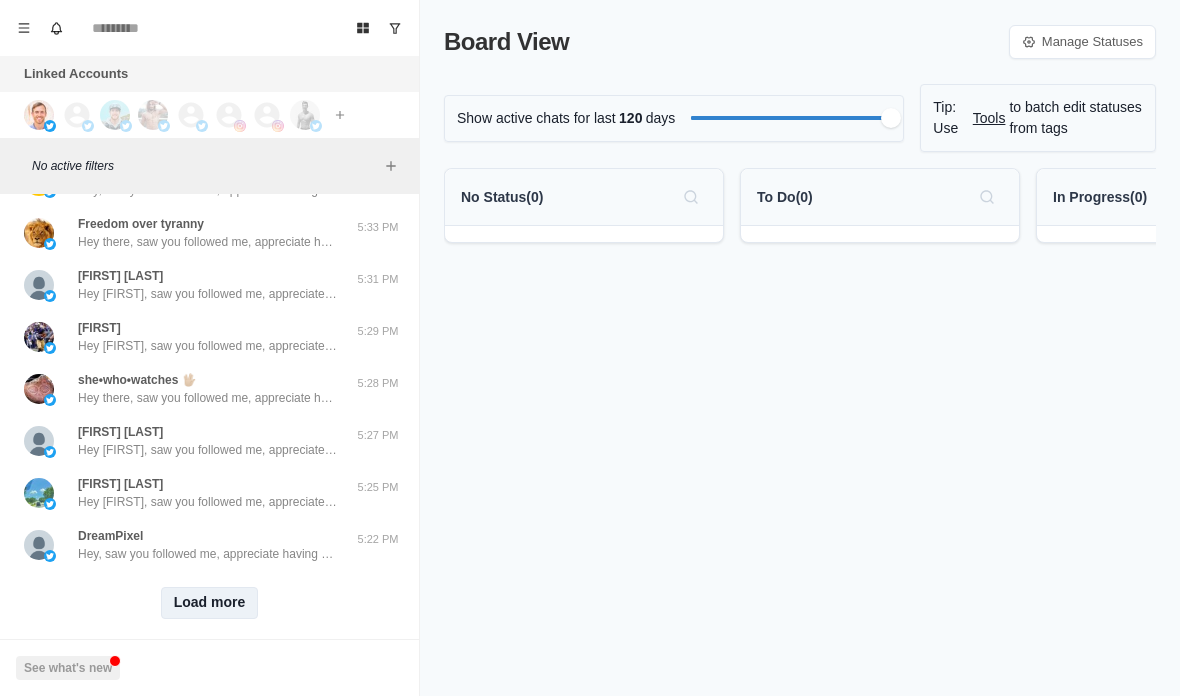 click on "Load more" at bounding box center (210, 603) 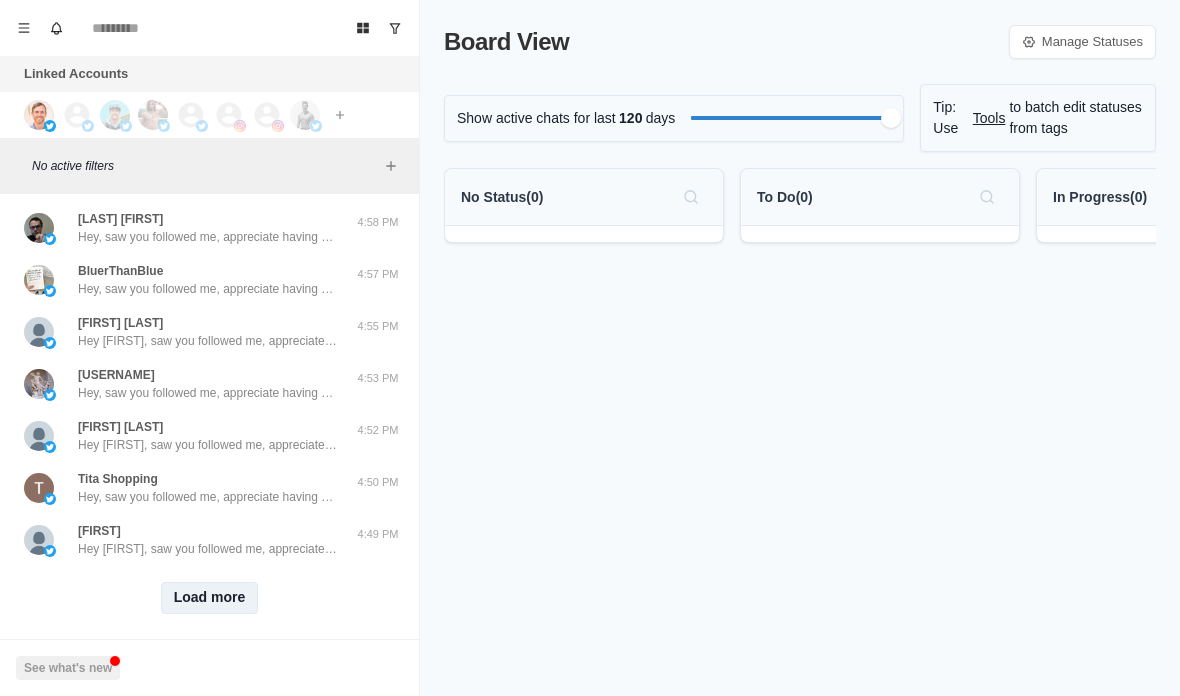 scroll, scrollTop: 2805, scrollLeft: 0, axis: vertical 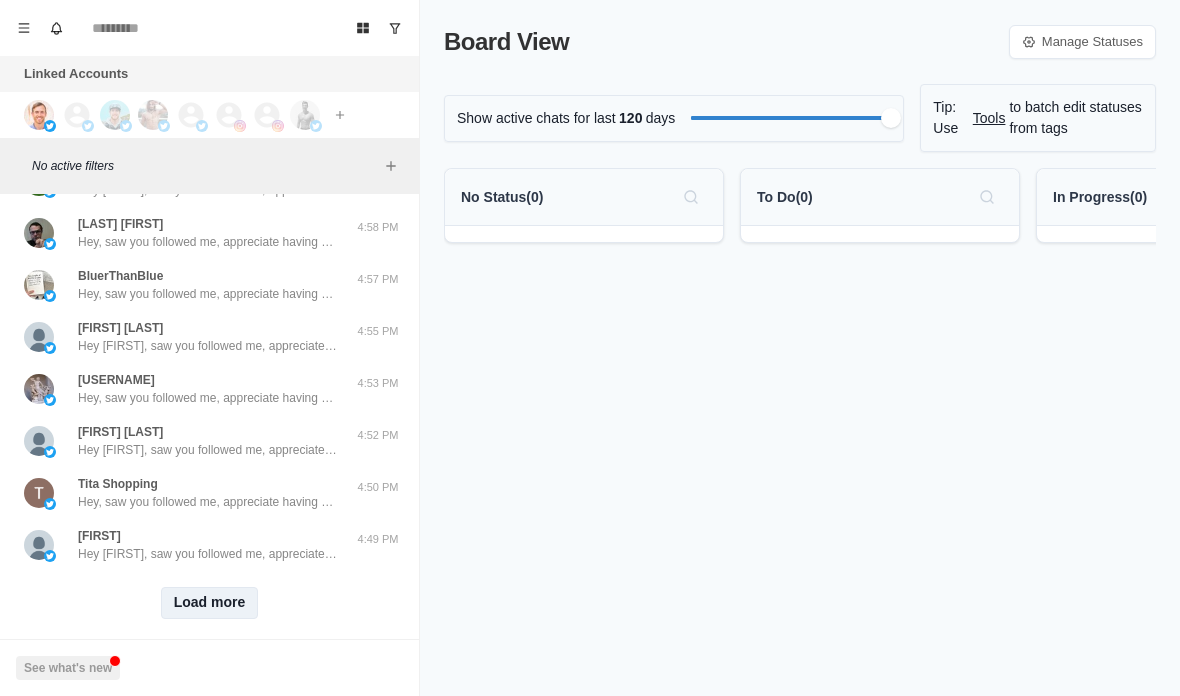 click on "Load more" at bounding box center (210, 603) 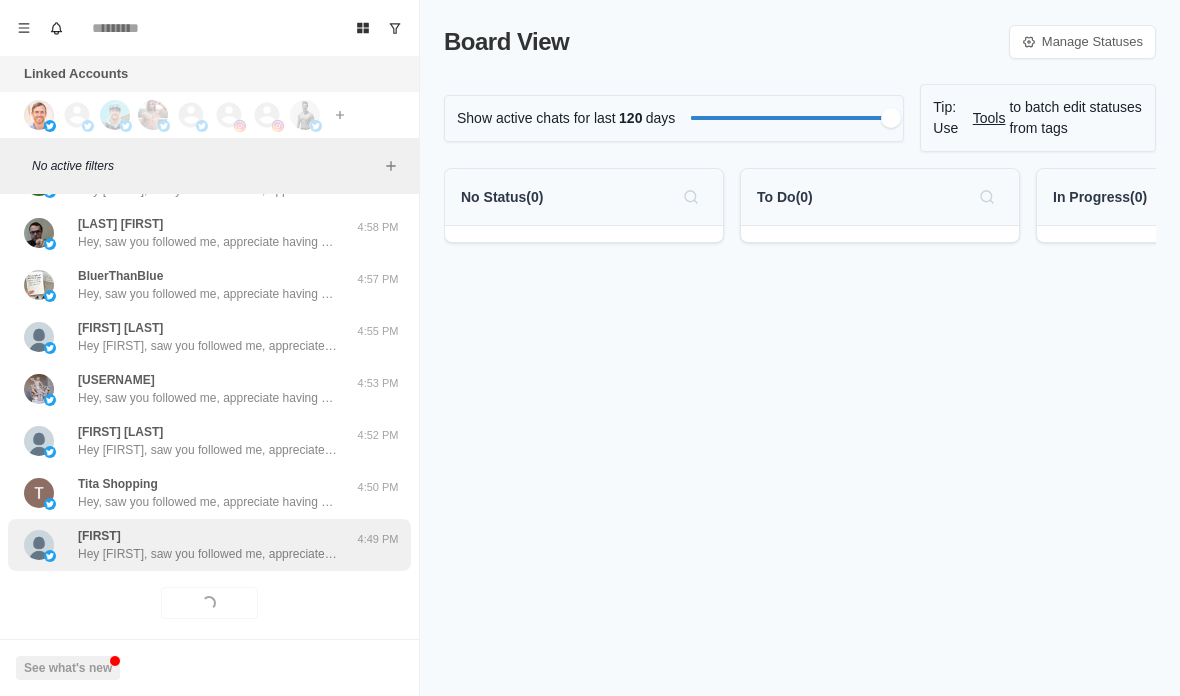 click on "[FIRST] Hey [FIRST], saw you followed me, appreciate having you here!
Do you have any health goals currently, like losing body fat? [TIME]" at bounding box center [209, 545] 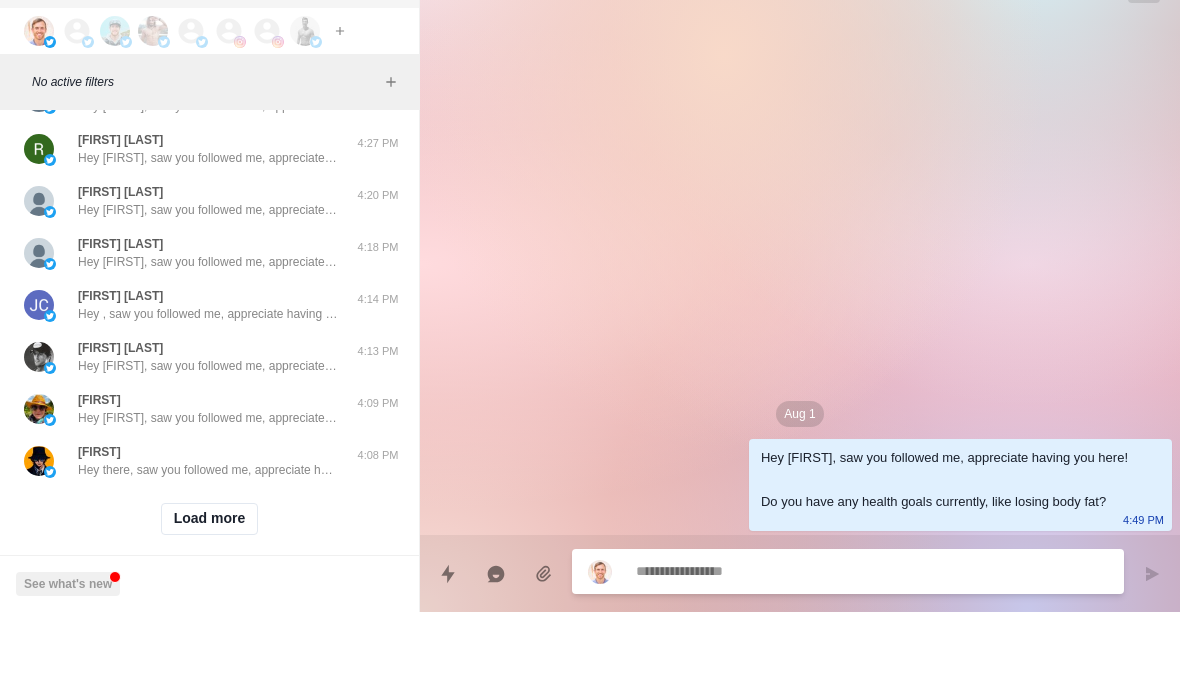 scroll, scrollTop: 3845, scrollLeft: 0, axis: vertical 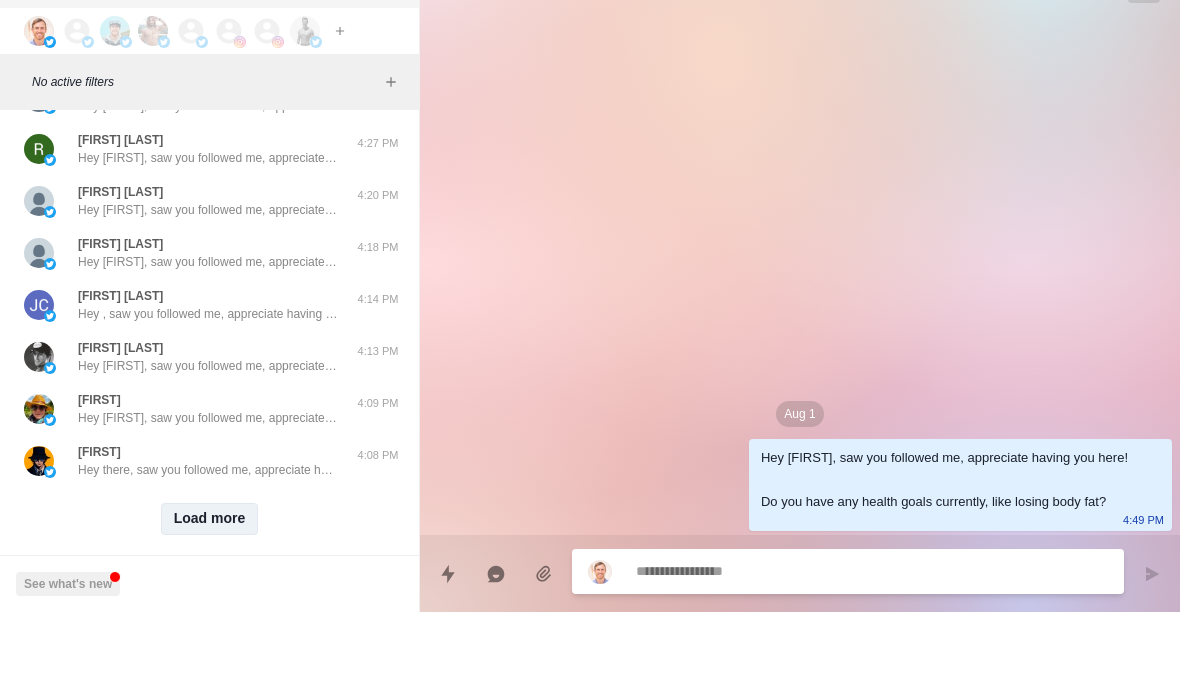 click on "Load more" at bounding box center [210, 603] 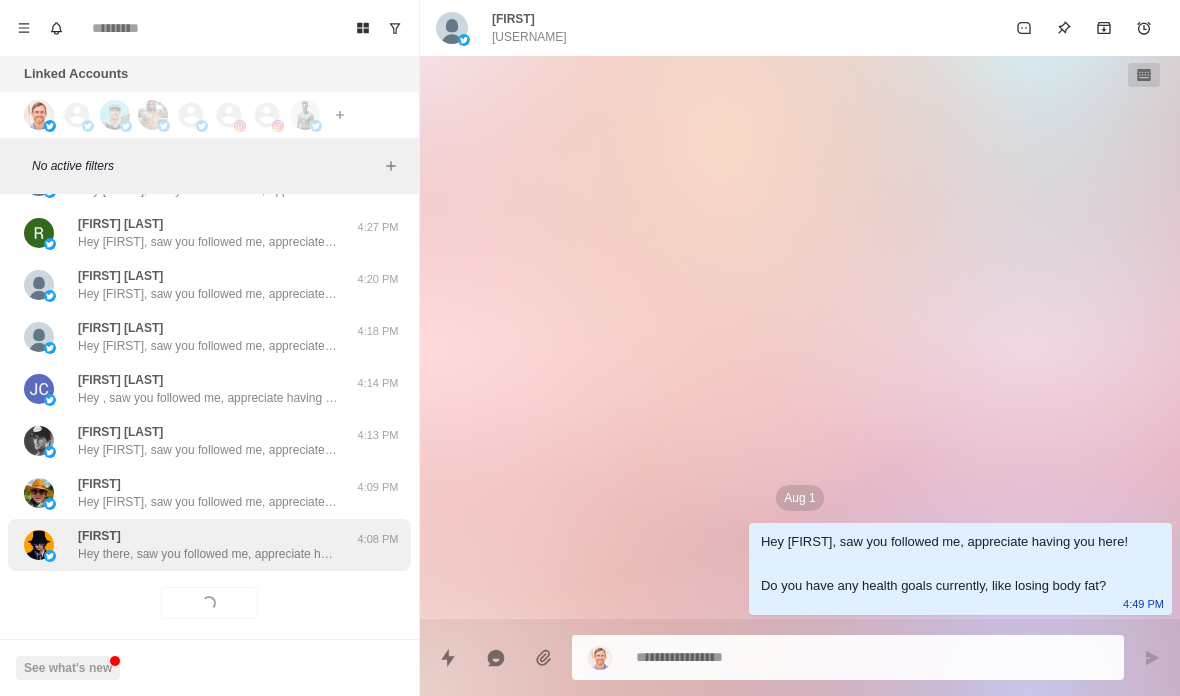 click on "[FIRST] Hey there, saw you followed me, appreciate having you here!
Do you have any health goals currently, like losing body fat? 4:08 PM" at bounding box center [209, 545] 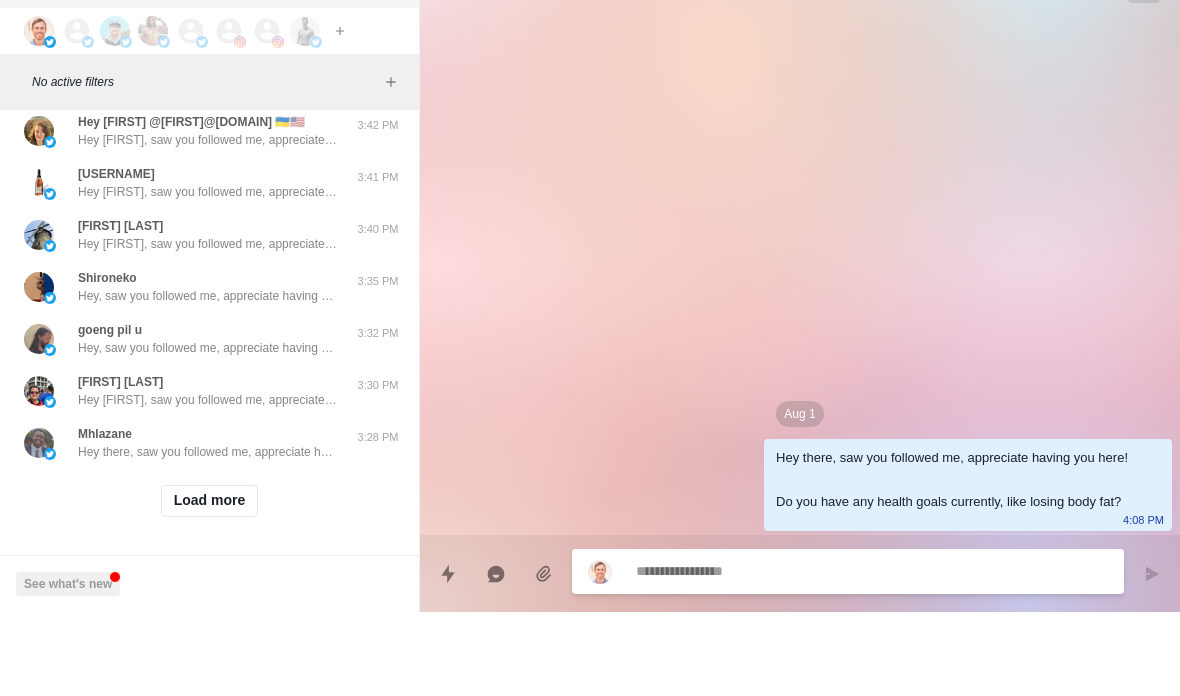 scroll, scrollTop: 4903, scrollLeft: 0, axis: vertical 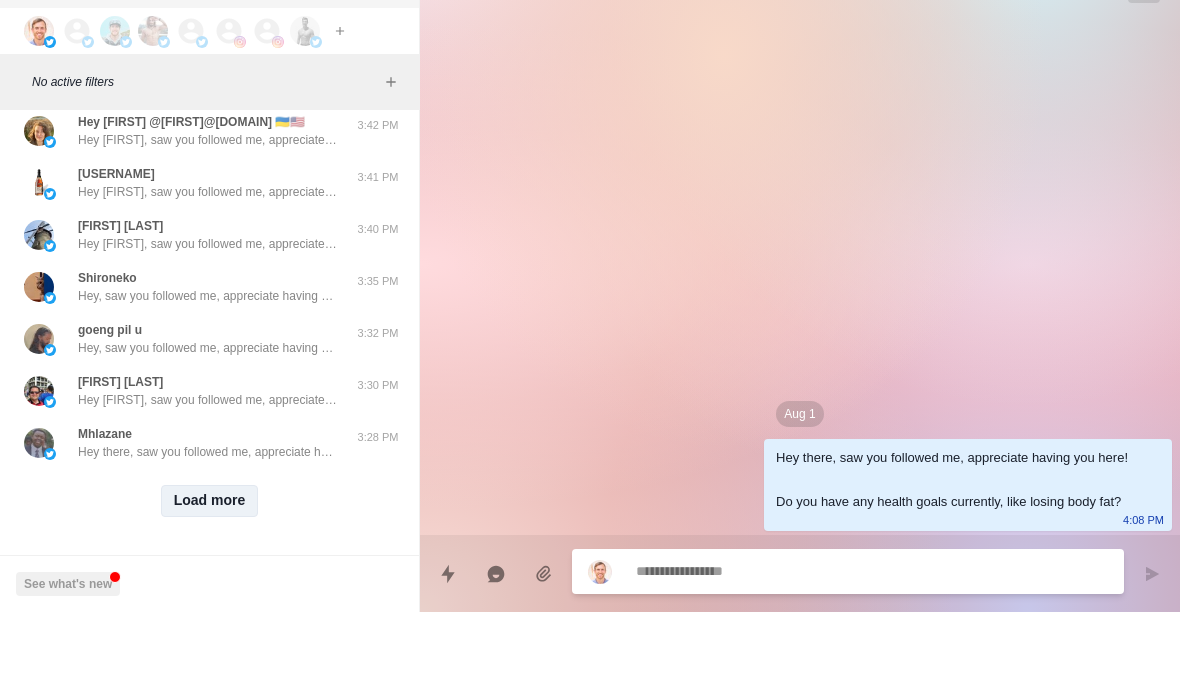 click on "Load more" at bounding box center (210, 585) 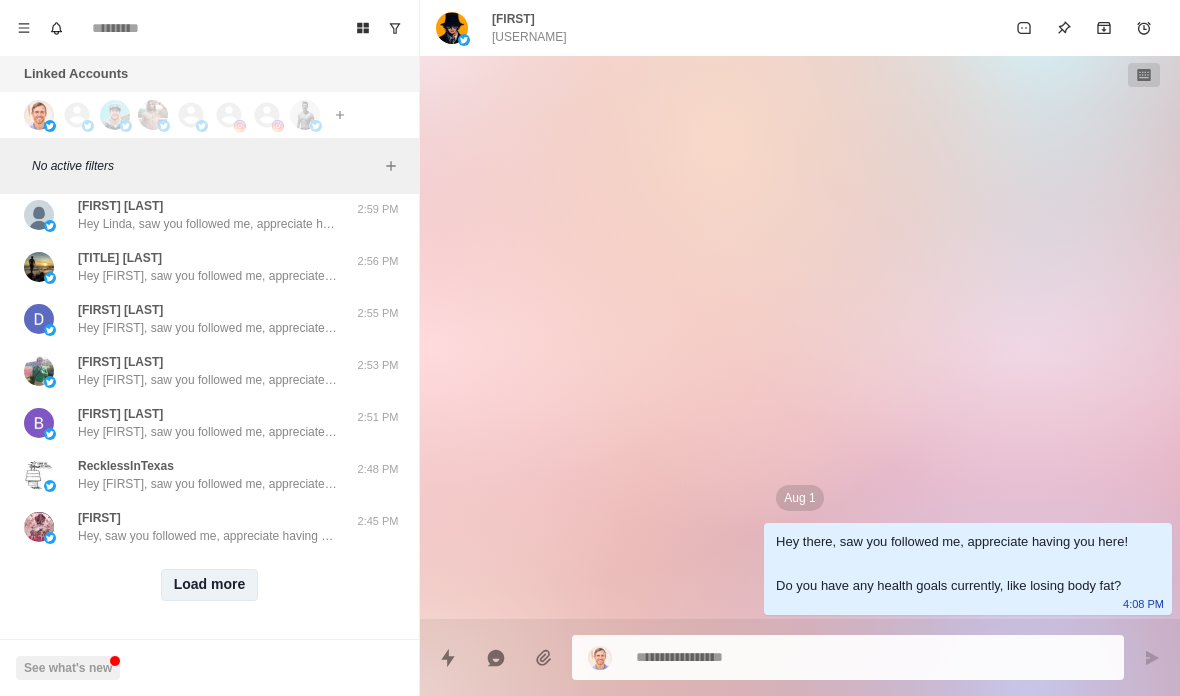 click on "Load more" at bounding box center (210, 585) 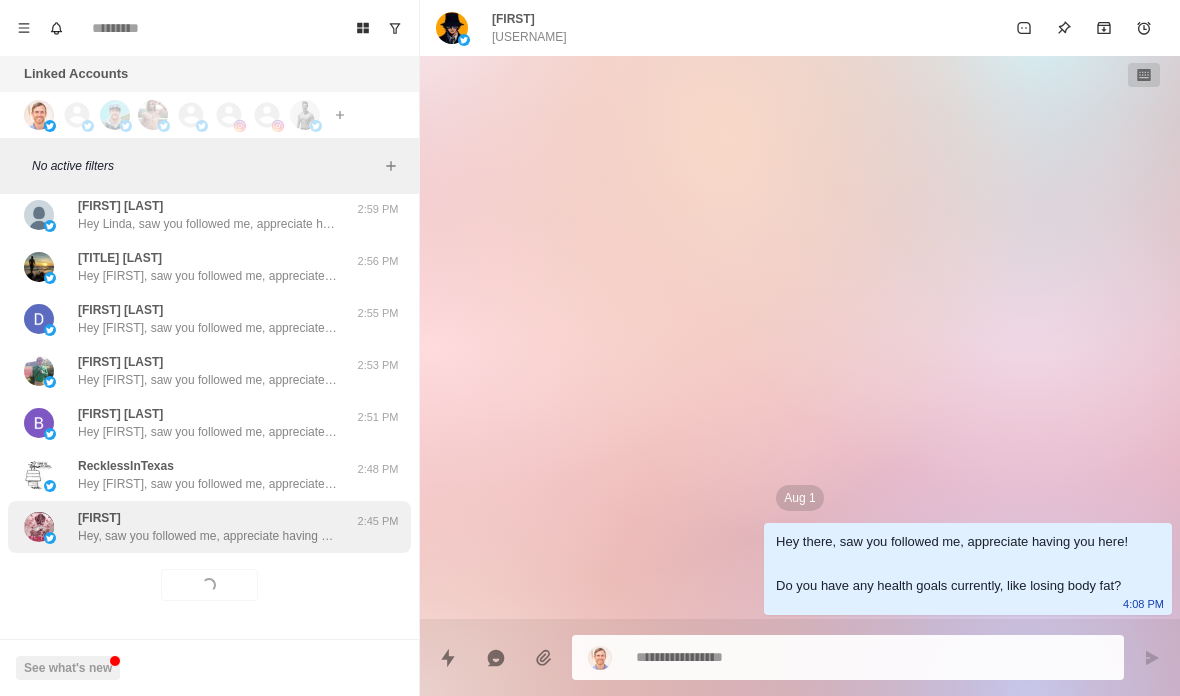 click on "Hey, saw you followed me, appreciate having you here!
Do you have any health goals currently, like losing body fat?" at bounding box center [208, 536] 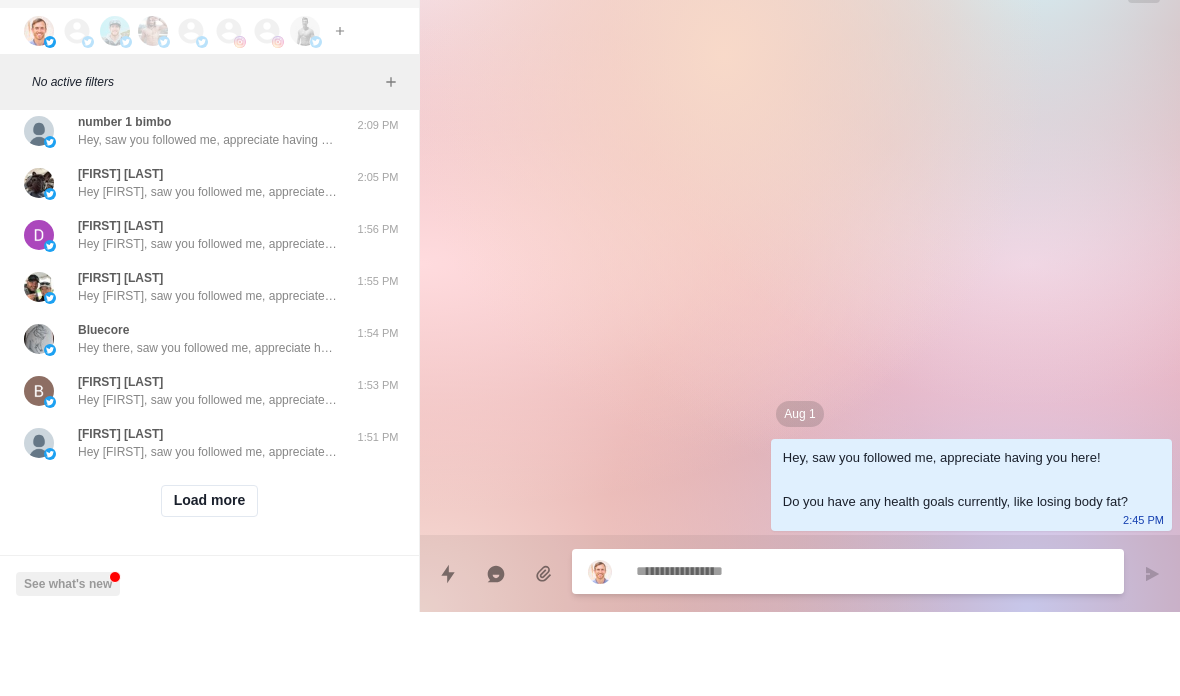 scroll, scrollTop: 6983, scrollLeft: 0, axis: vertical 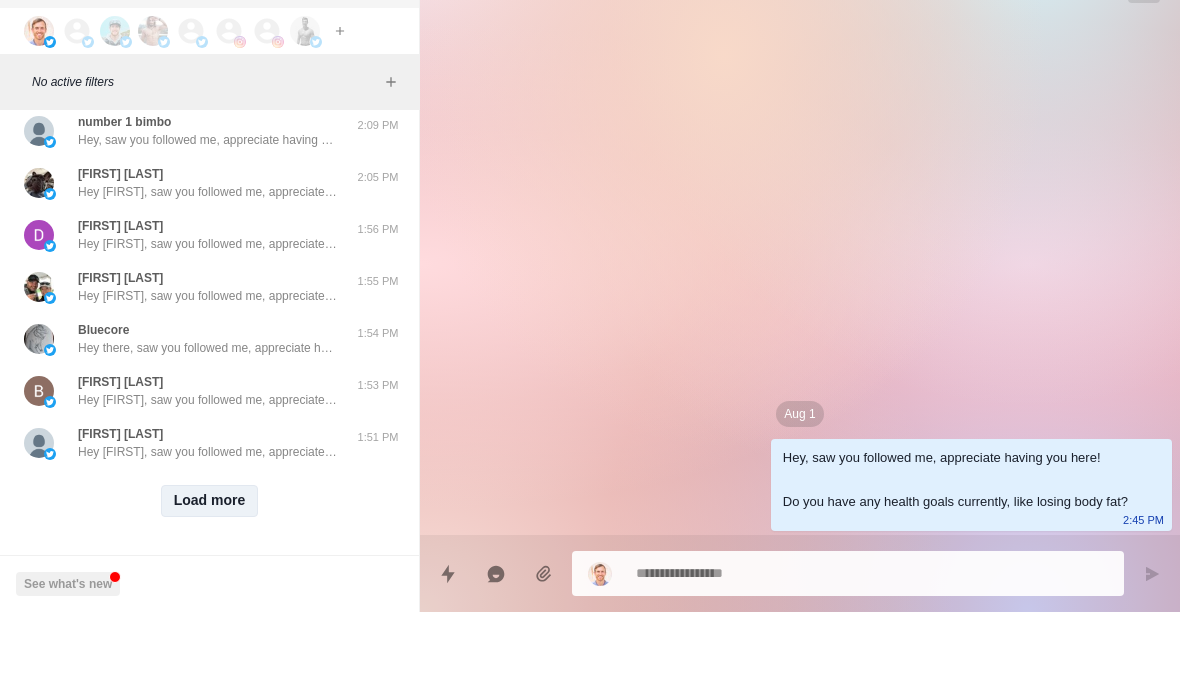 click on "Load more" at bounding box center [210, 585] 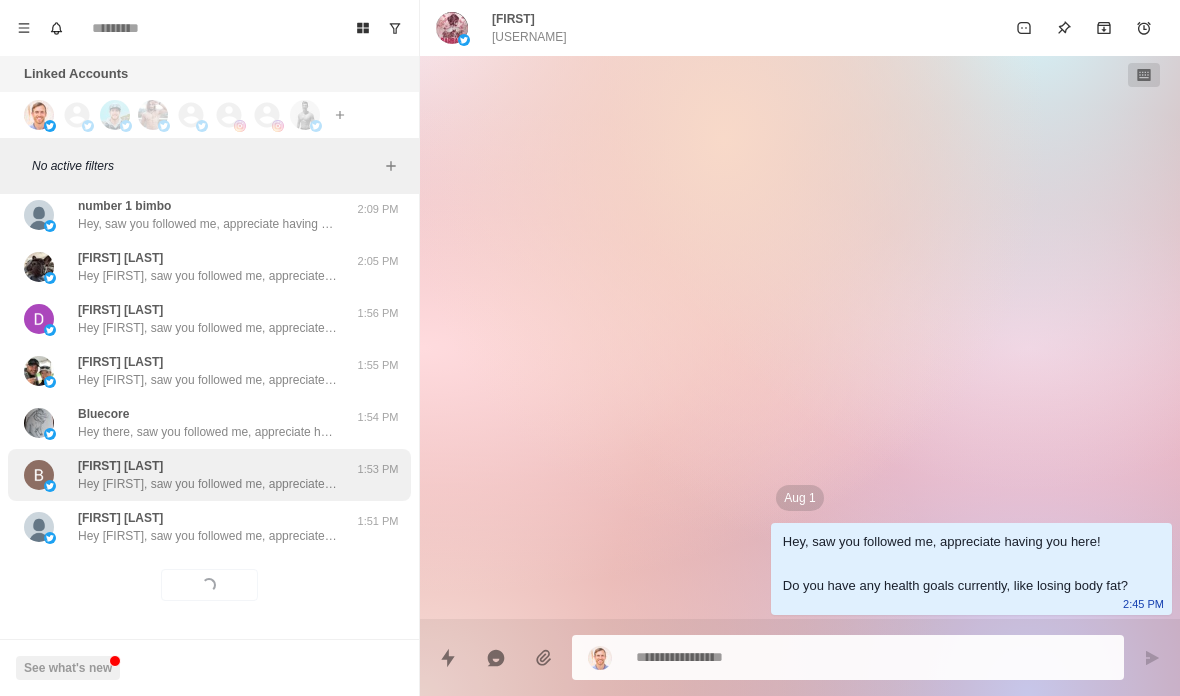 click on "[FIRST] [LAST] Hey [FIRST], saw you followed me, appreciate having you here!
Do you have any health goals currently, like losing body fat? 1:53 PM" at bounding box center (209, 475) 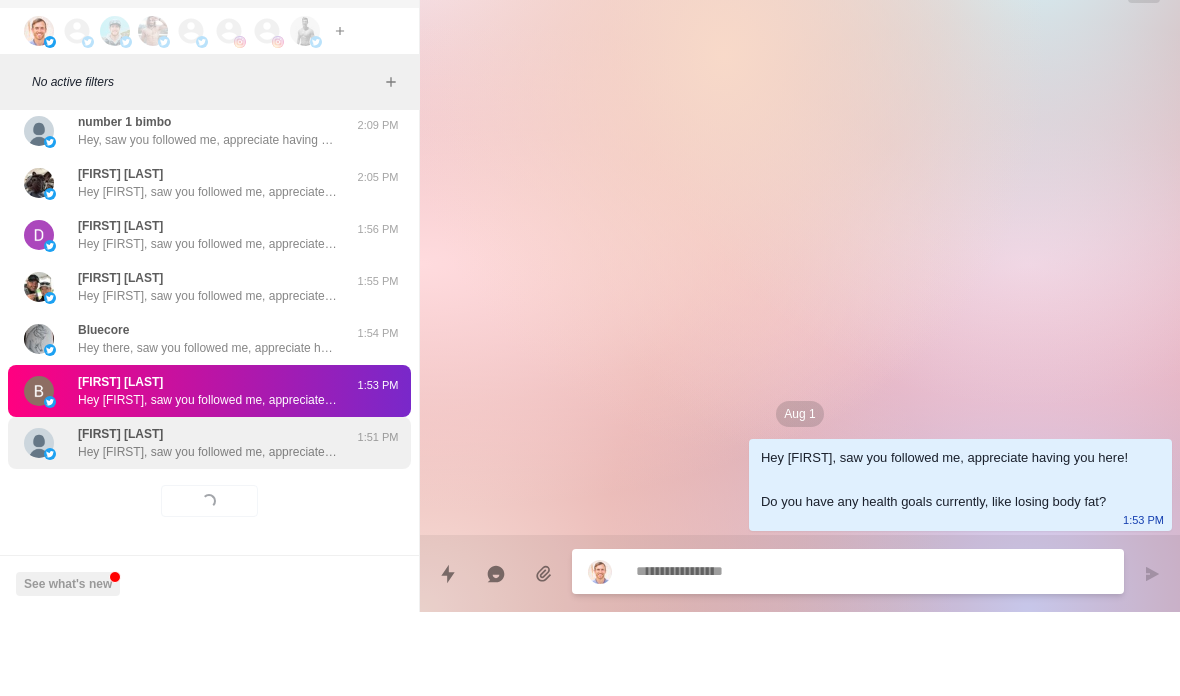 click on "[FIRST] [INITIAL]. [LAST] Hey [FIRST], saw you followed me, appreciate having you here!
Do you have any health goals currently, like losing body fat? [TIME]" at bounding box center [209, 527] 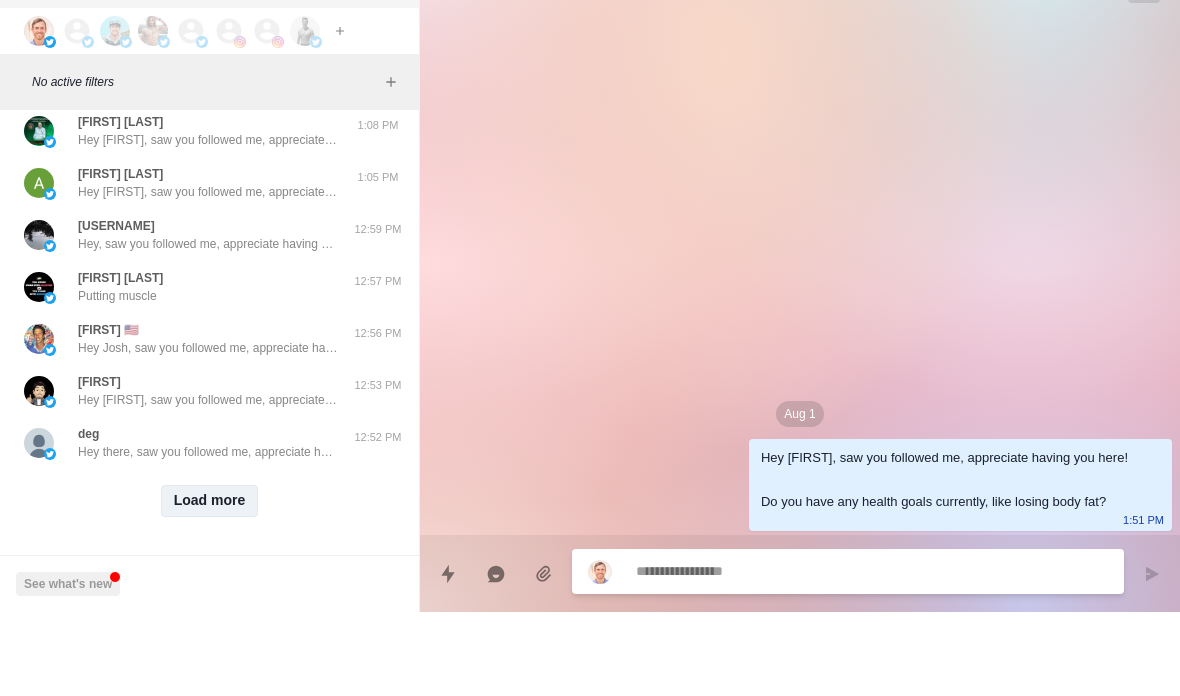 click on "Load more" at bounding box center [210, 585] 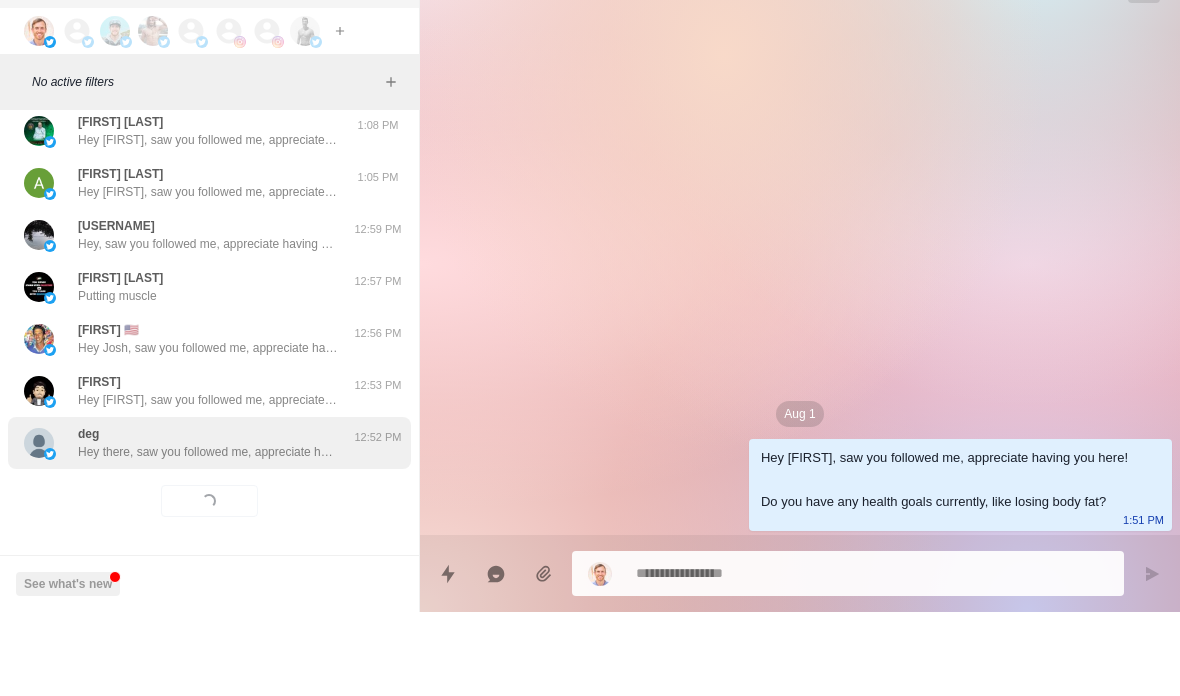 click on "[FIRST] Hey there, saw you followed me, appreciate having you here!
Do you have any health goals currently, like losing body fat? [TIME]" at bounding box center [209, 527] 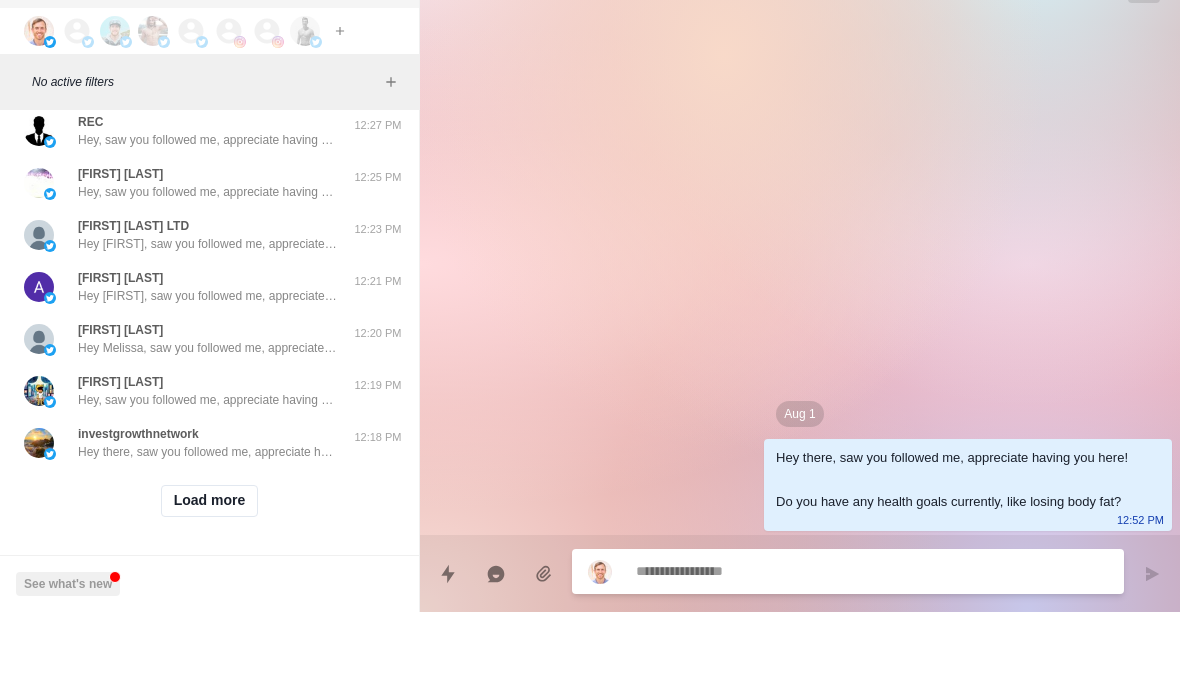 scroll, scrollTop: 9063, scrollLeft: 0, axis: vertical 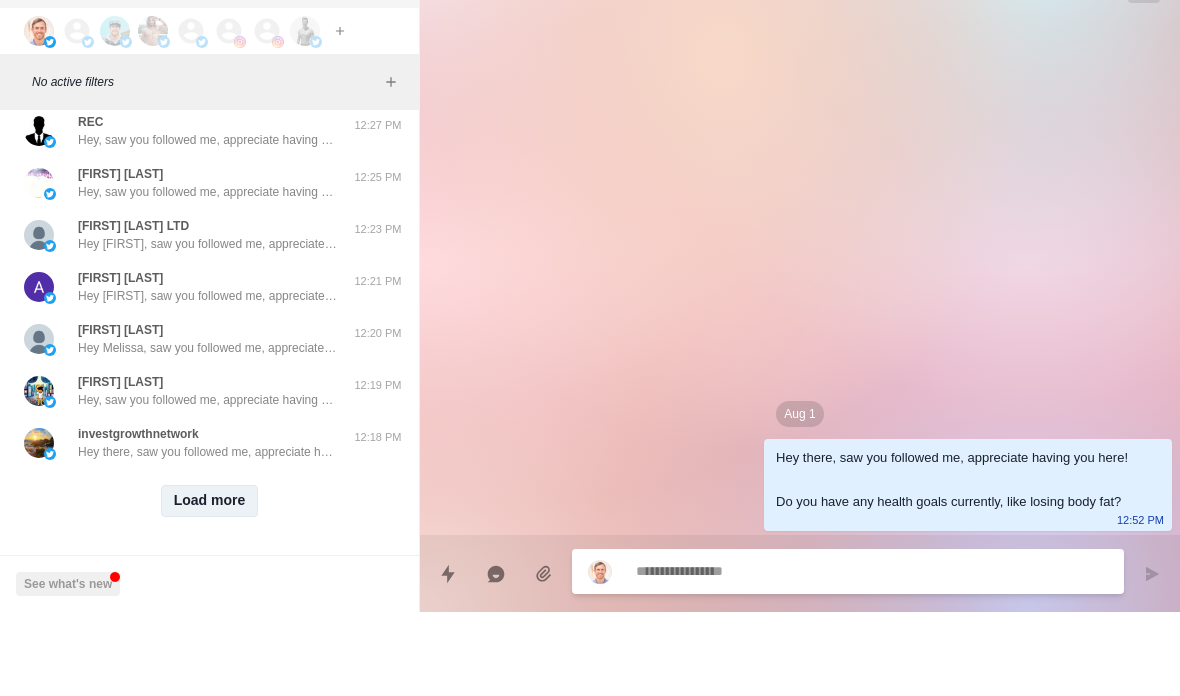 click on "Load more" at bounding box center [210, 585] 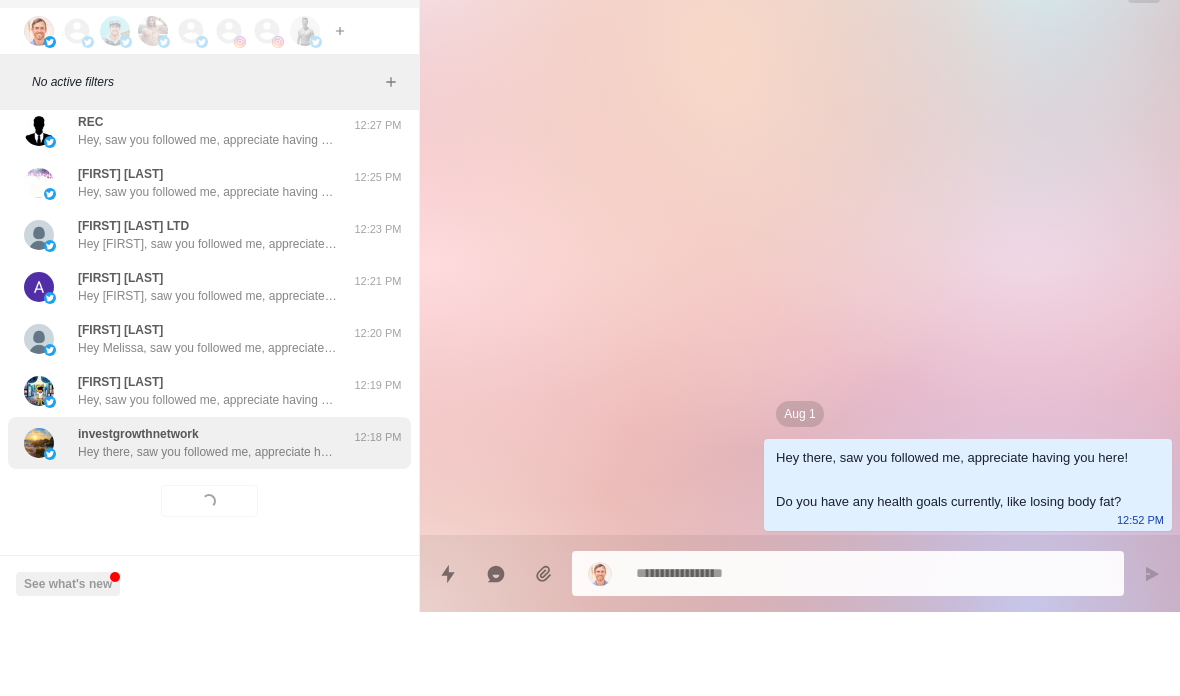 click on "Hey there, saw you followed me, appreciate having you here!
Do you have any health goals currently, like losing body fat?" at bounding box center [208, 536] 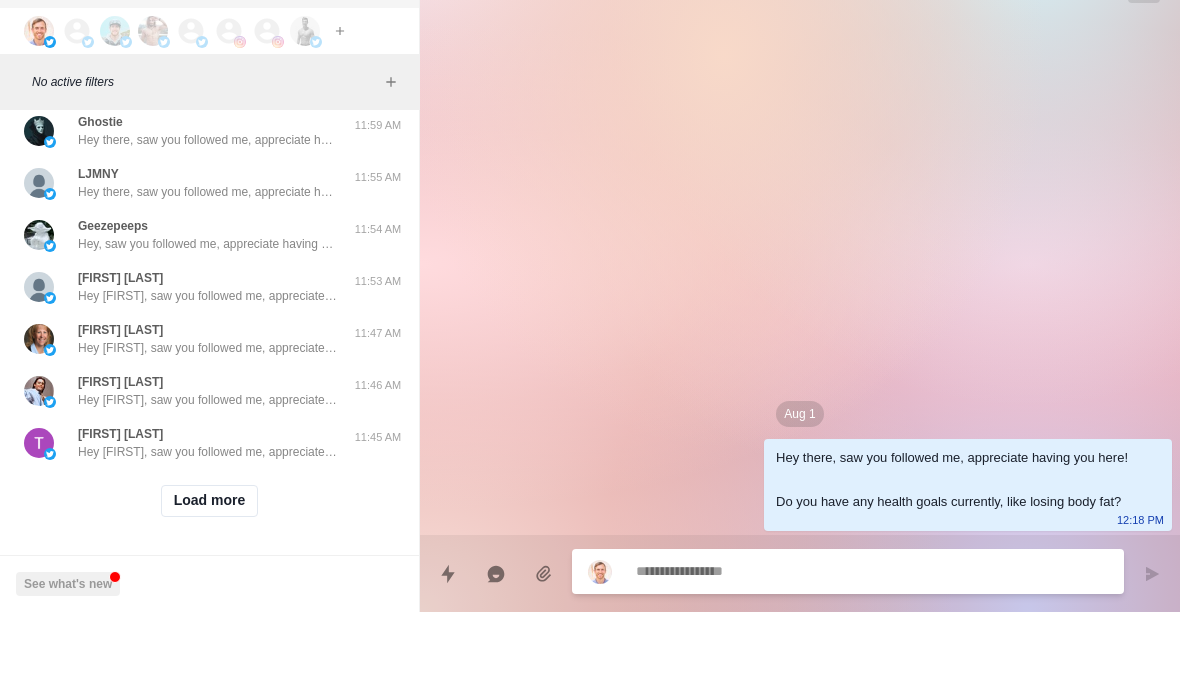 scroll, scrollTop: 10103, scrollLeft: 0, axis: vertical 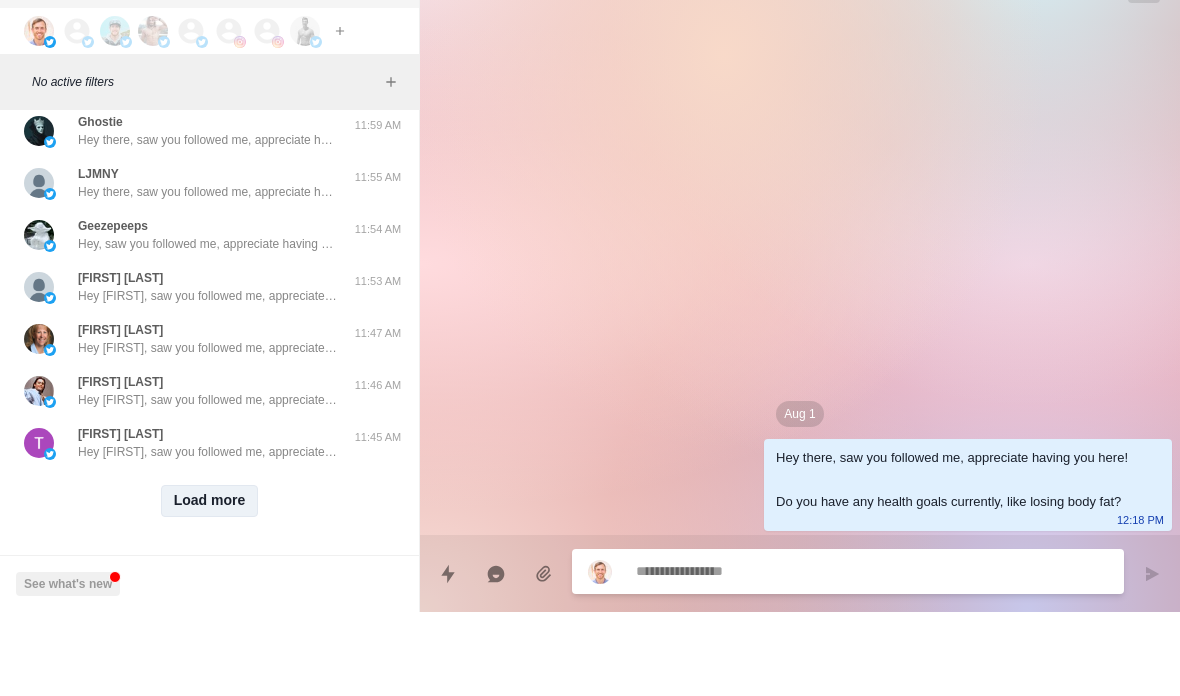 click on "Load more" at bounding box center (210, 585) 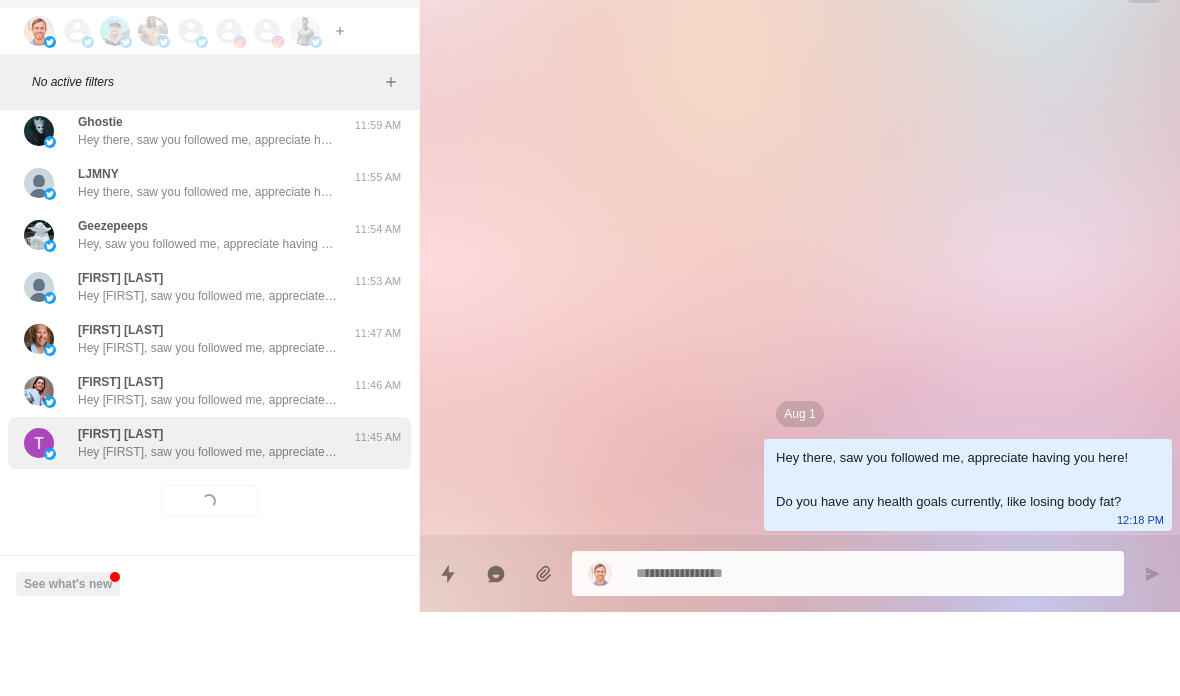 click on "Hey [FIRST], saw you followed me, appreciate having you here!
Do you have any health goals currently, like losing body fat? 11:45 AM" at bounding box center (209, 527) 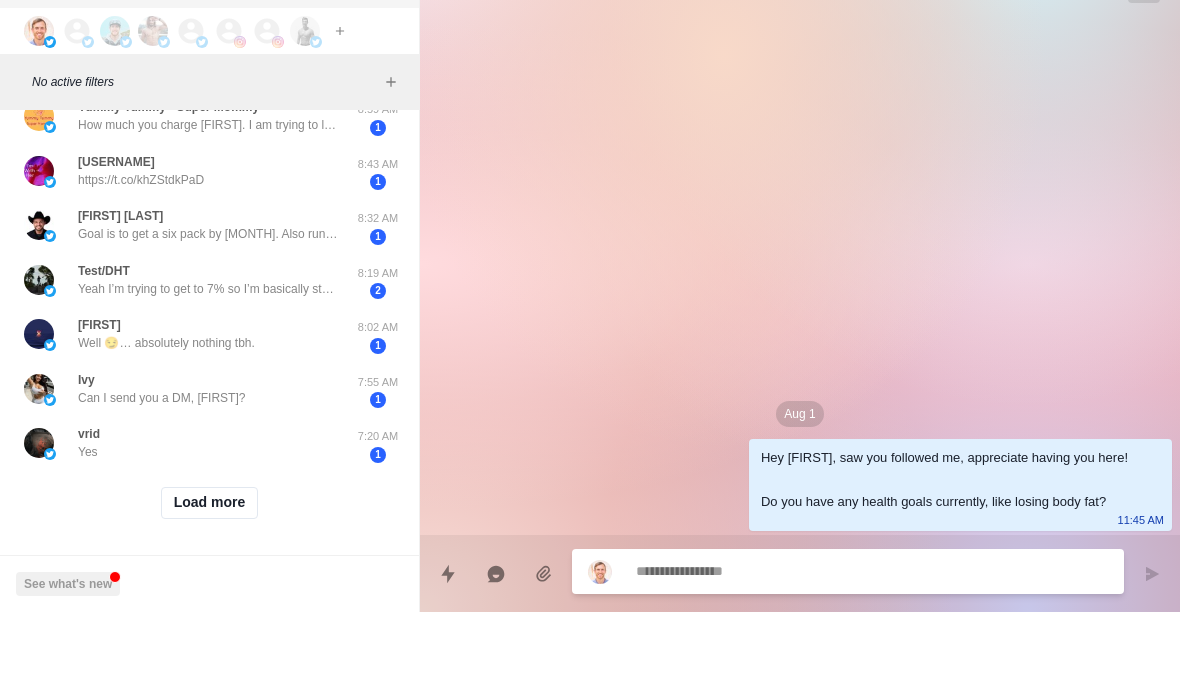 scroll, scrollTop: 11159, scrollLeft: 0, axis: vertical 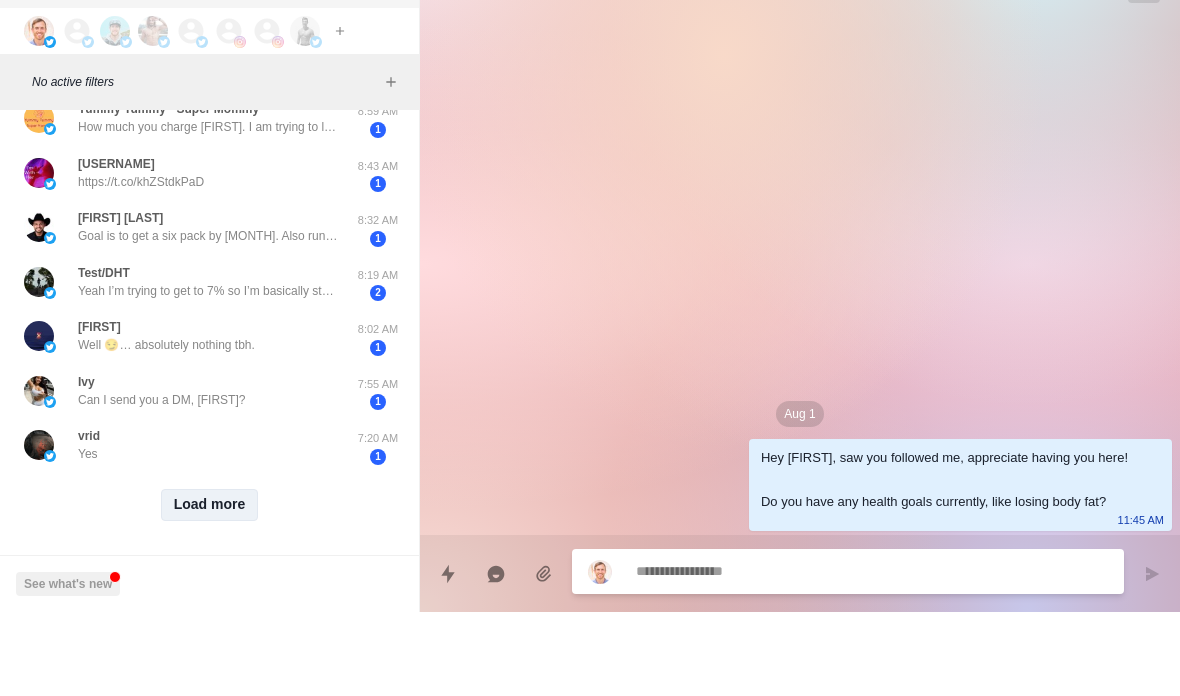 click on "Load more" at bounding box center [210, 589] 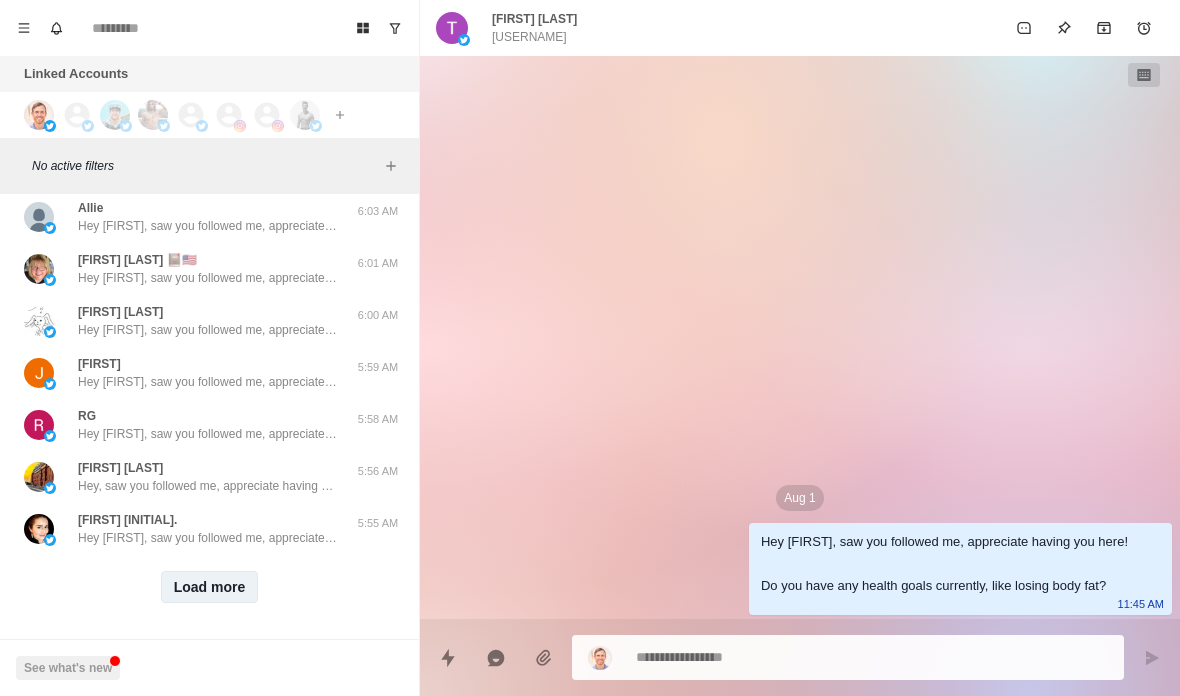 scroll, scrollTop: 12201, scrollLeft: 0, axis: vertical 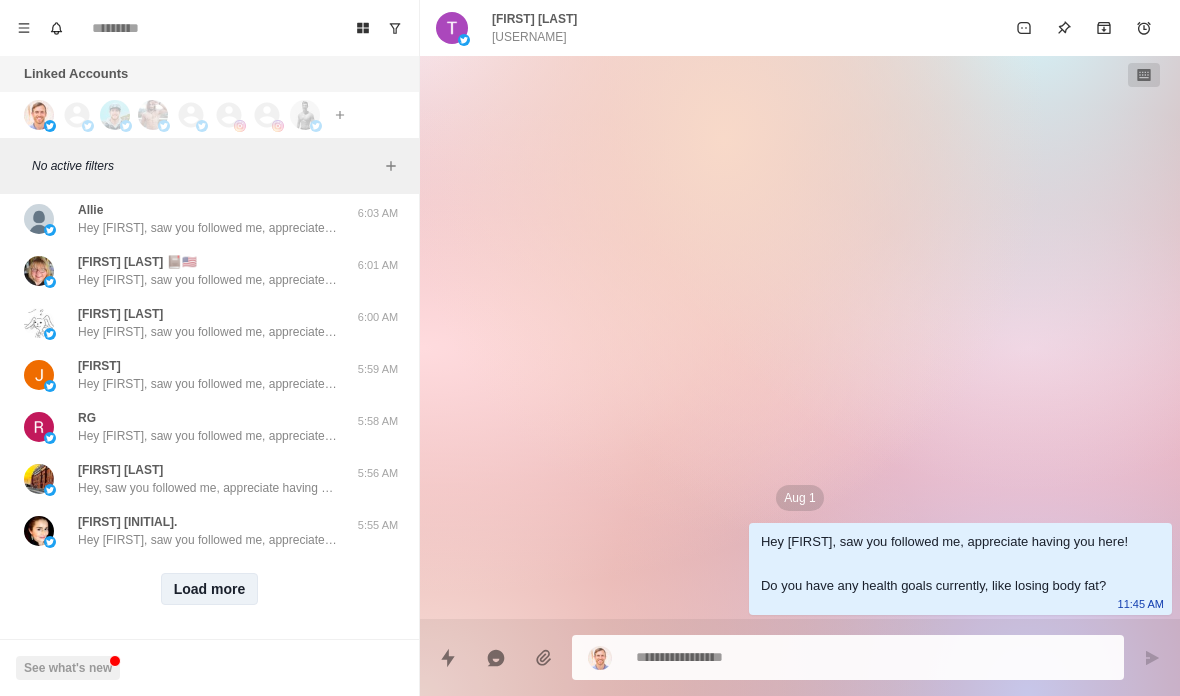click on "Load more" at bounding box center [210, 589] 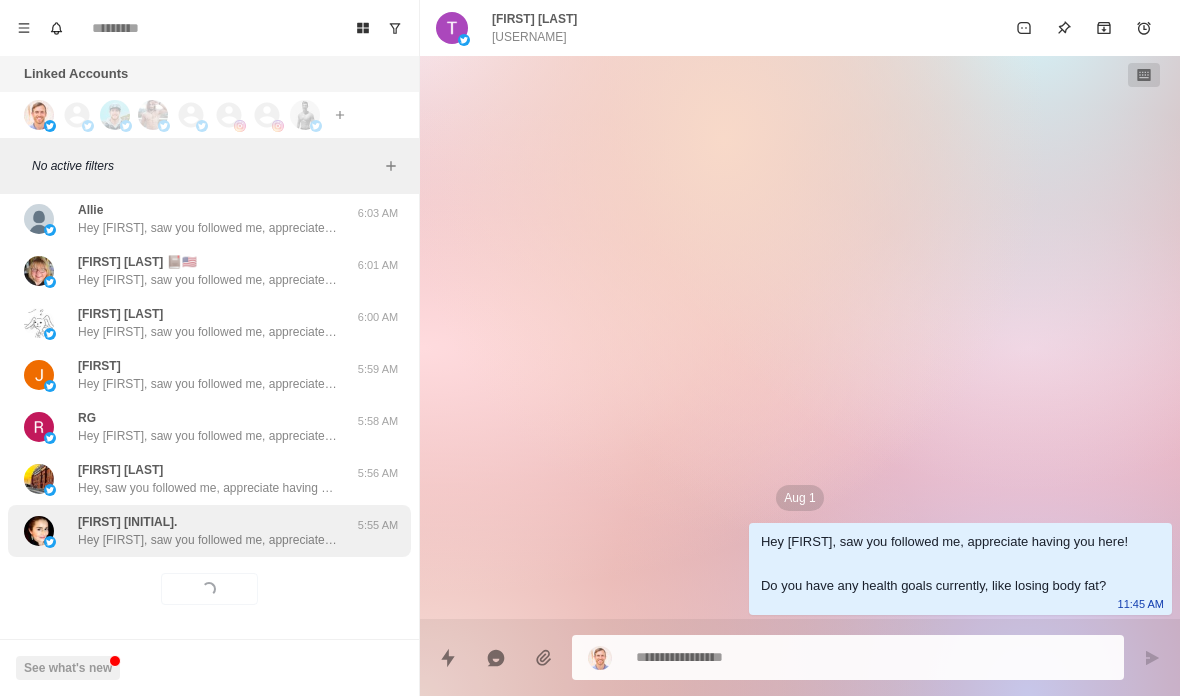 click on "Hey [FIRST], saw you followed me, appreciate having you here!
Do you have any health goals currently, like losing body fat?" at bounding box center (208, 540) 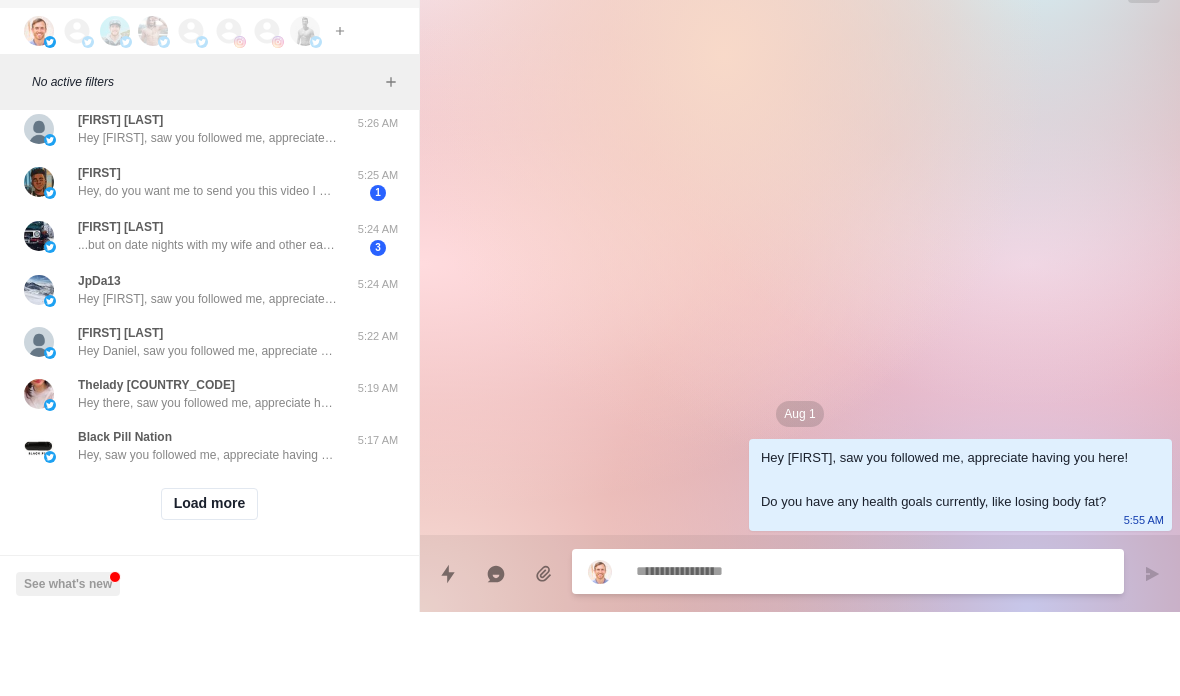 scroll, scrollTop: 13247, scrollLeft: 0, axis: vertical 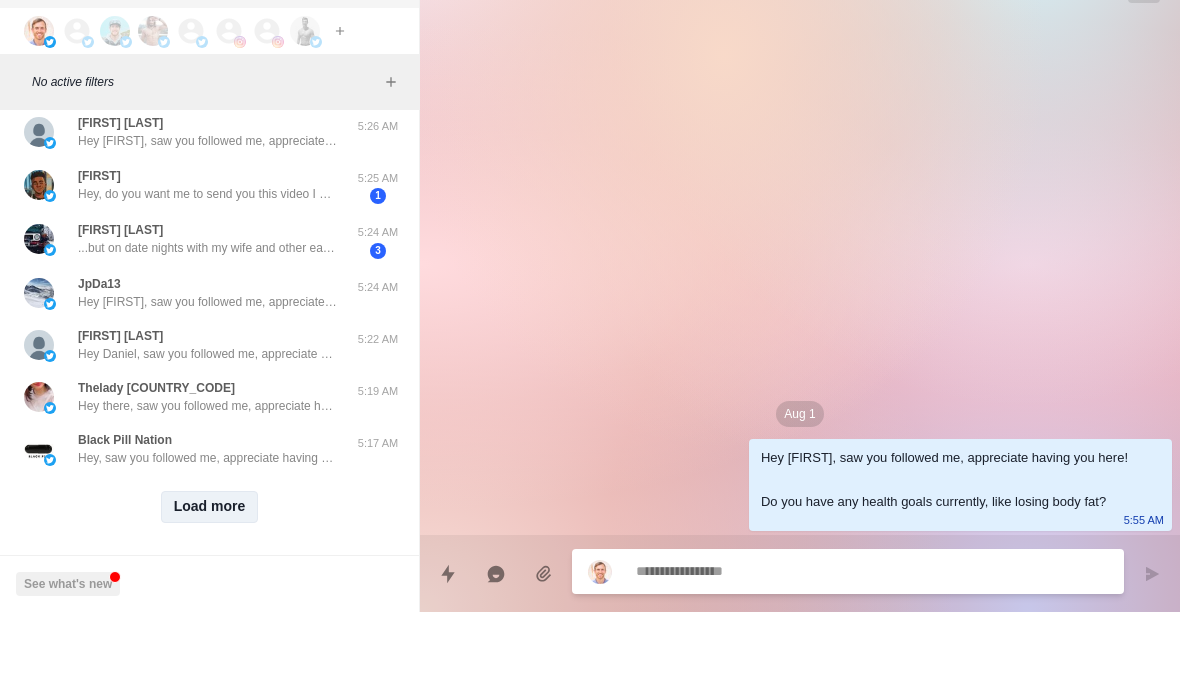 click on "Load more" at bounding box center [210, 591] 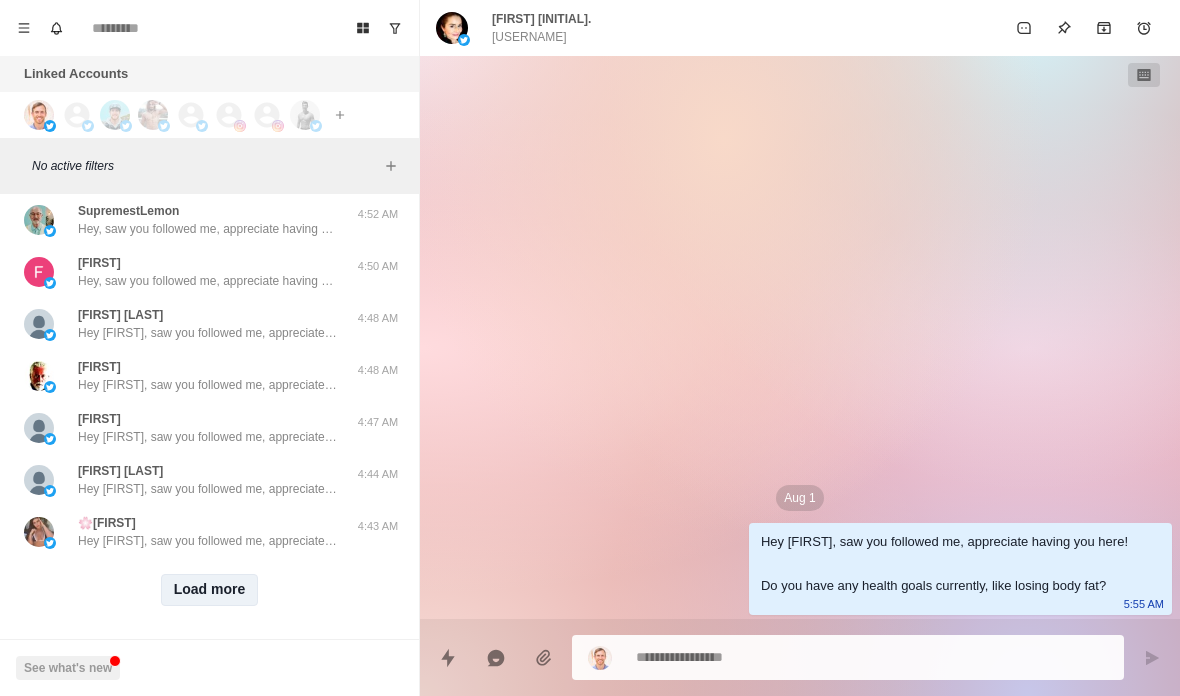 scroll, scrollTop: 14287, scrollLeft: 0, axis: vertical 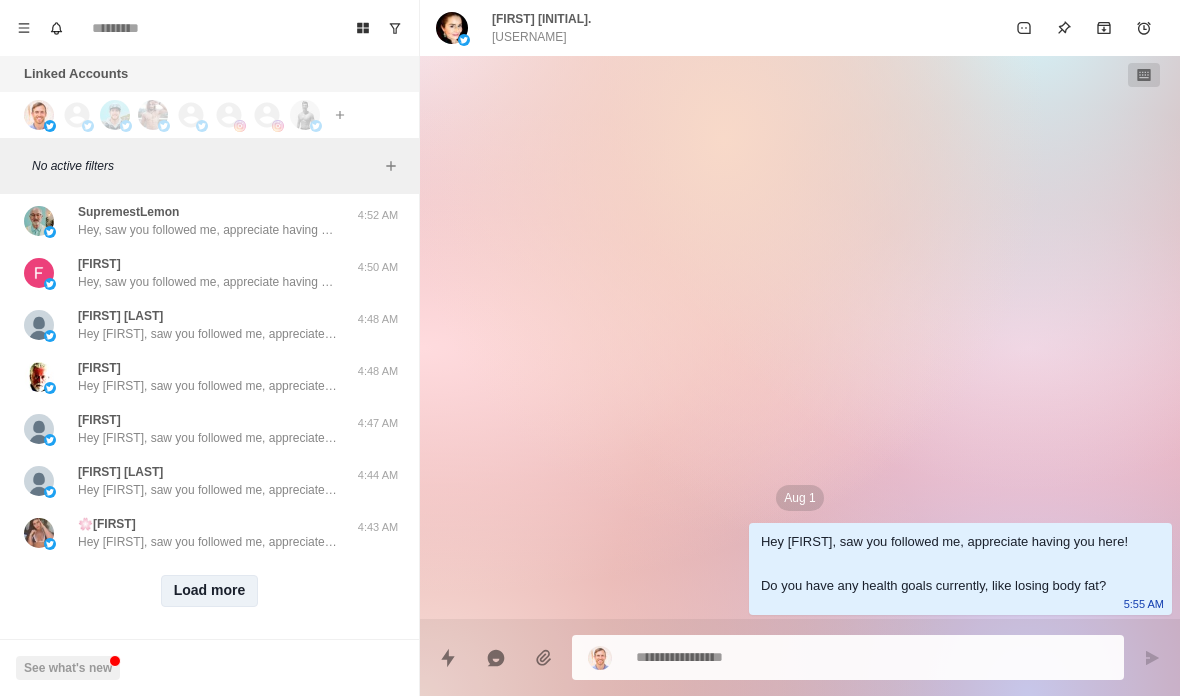 click on "Load more" at bounding box center [210, 591] 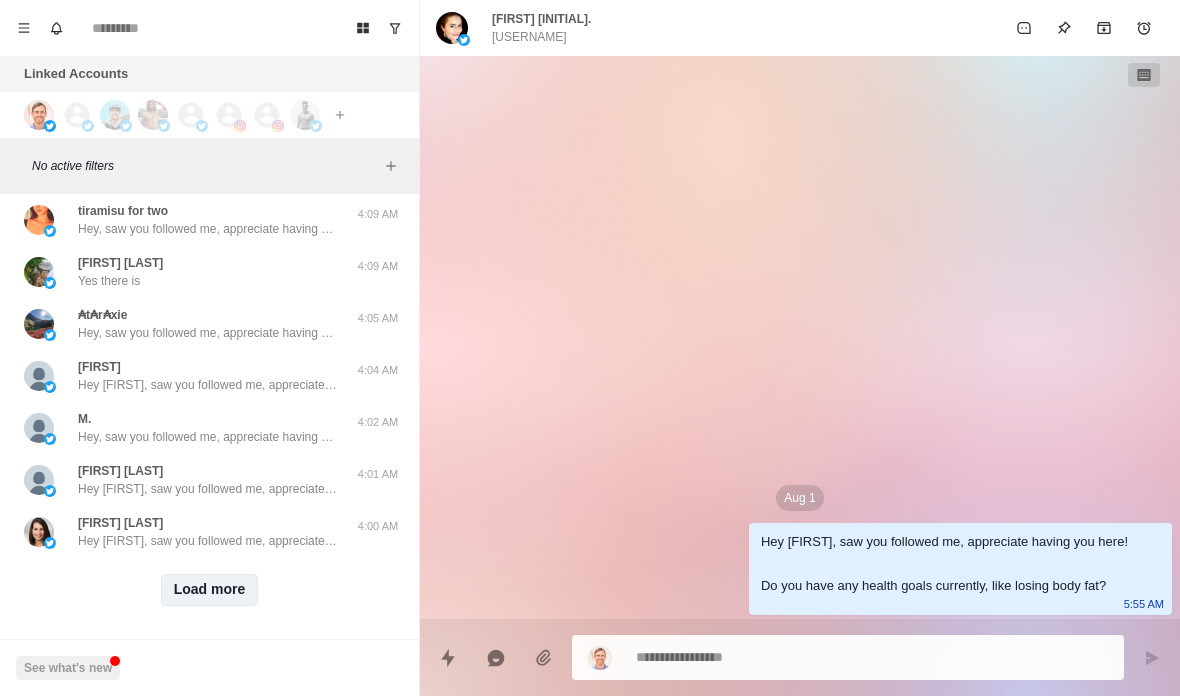 scroll, scrollTop: 15327, scrollLeft: 0, axis: vertical 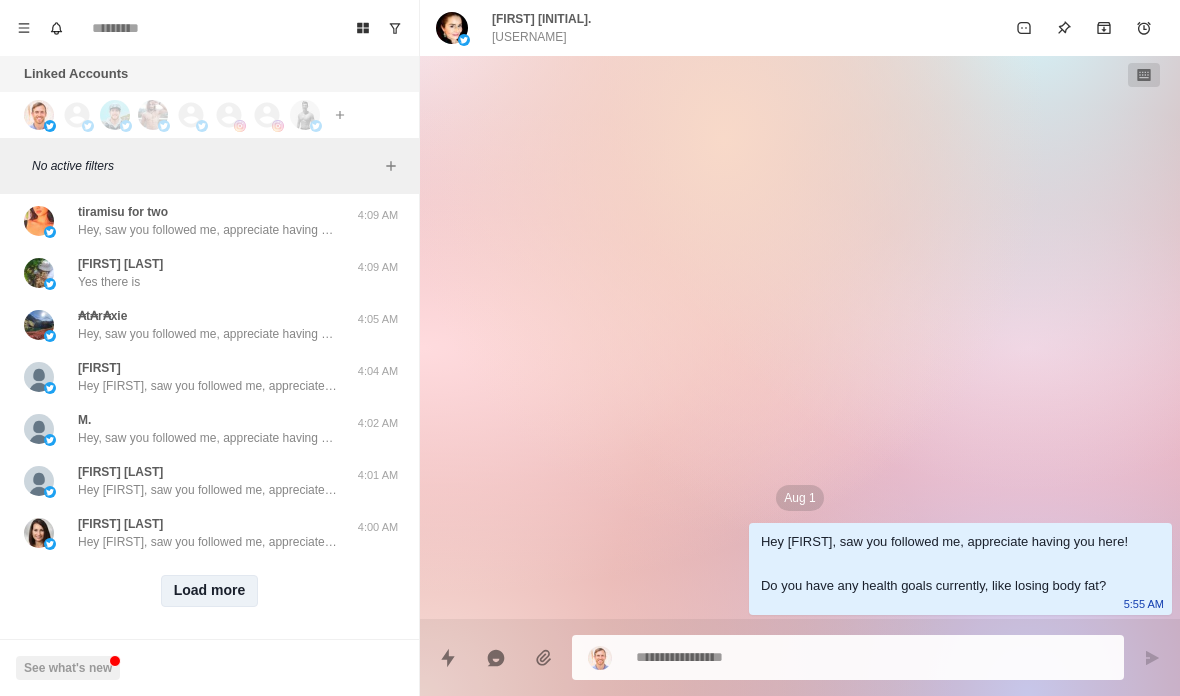 click on "Load more" at bounding box center [210, 591] 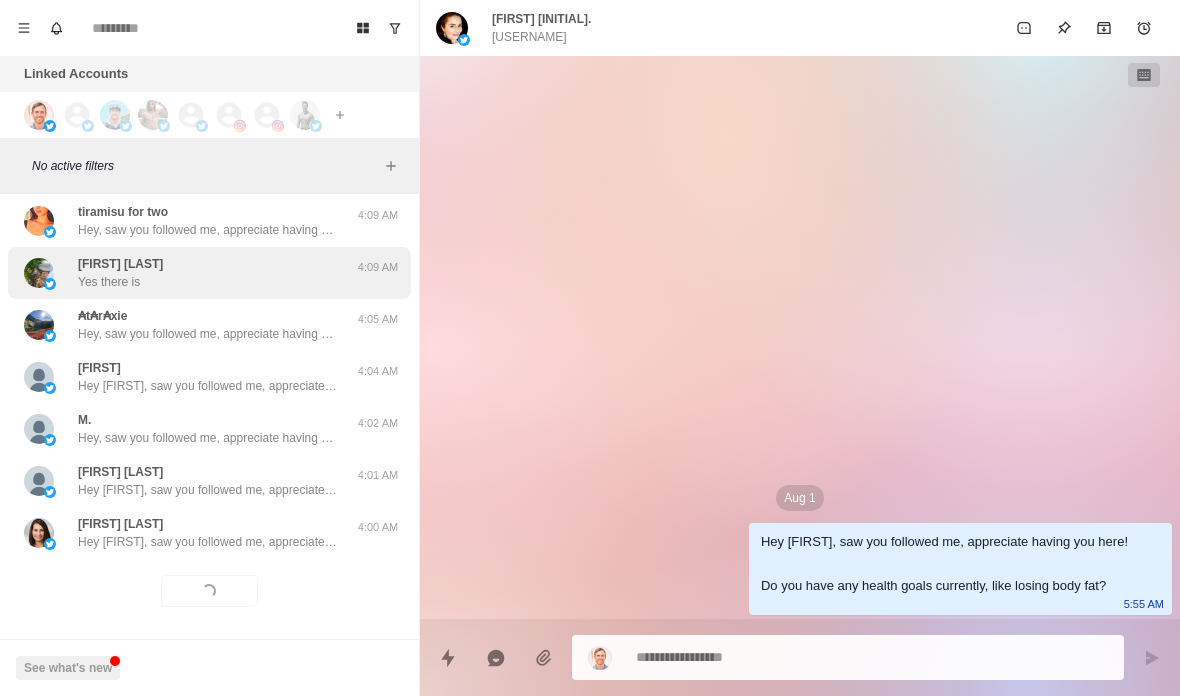 click at bounding box center (39, 273) 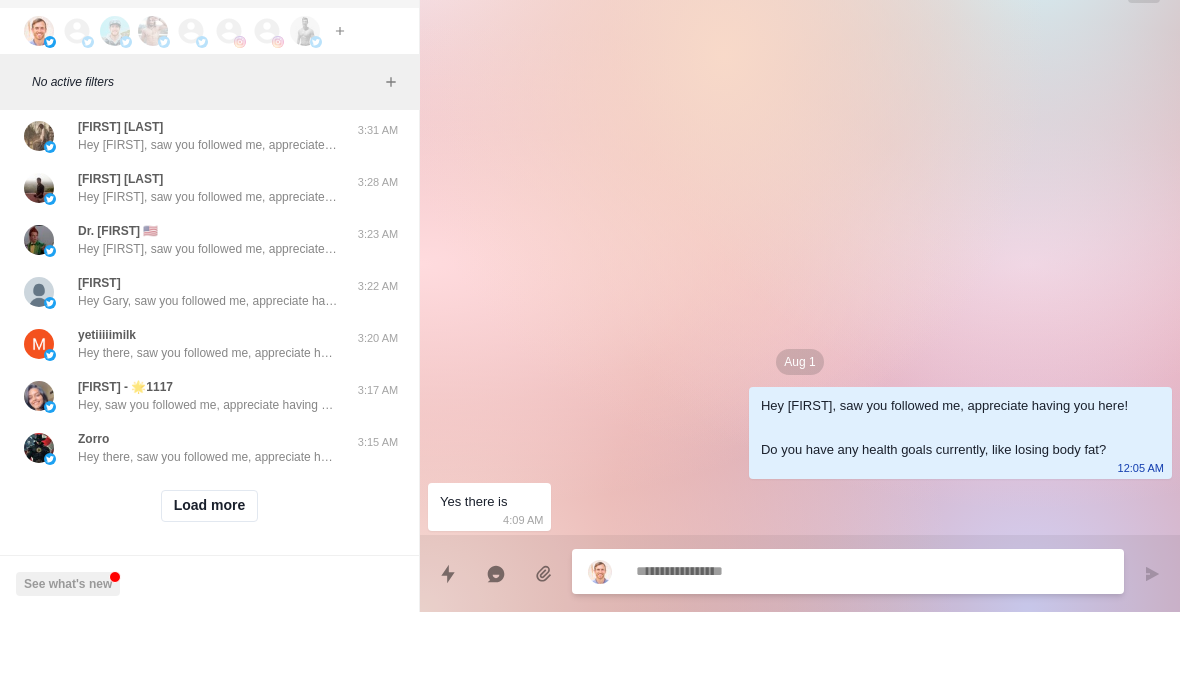 scroll, scrollTop: 16367, scrollLeft: 0, axis: vertical 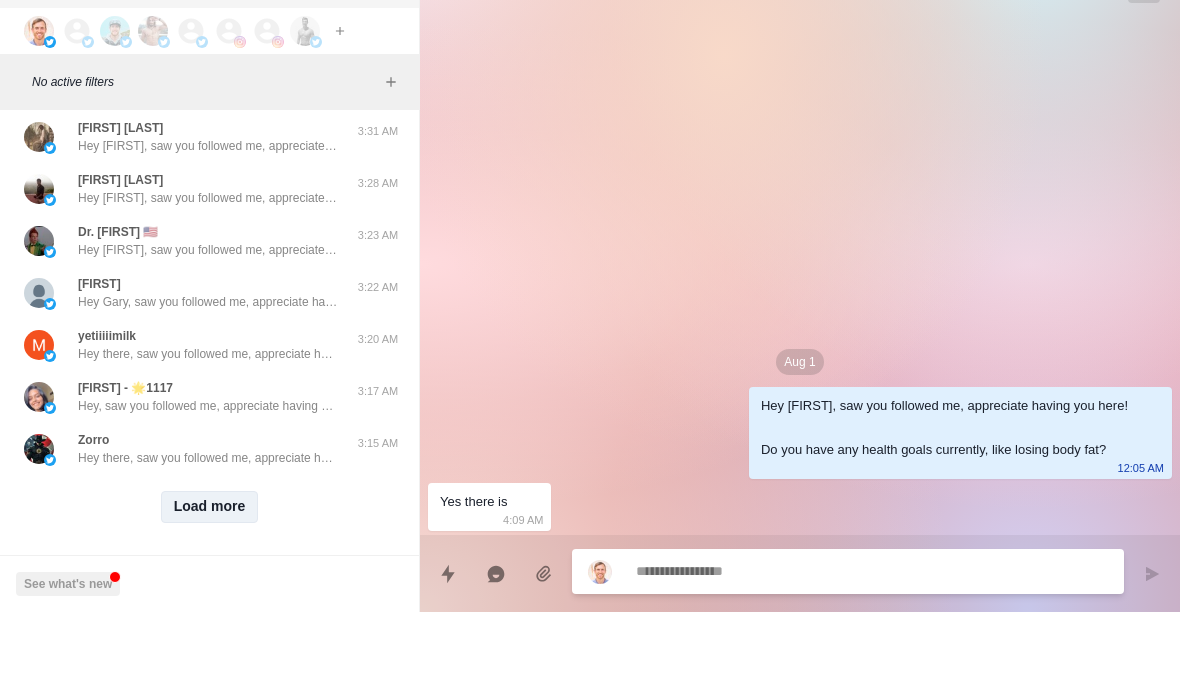 click on "Load more" at bounding box center [210, 591] 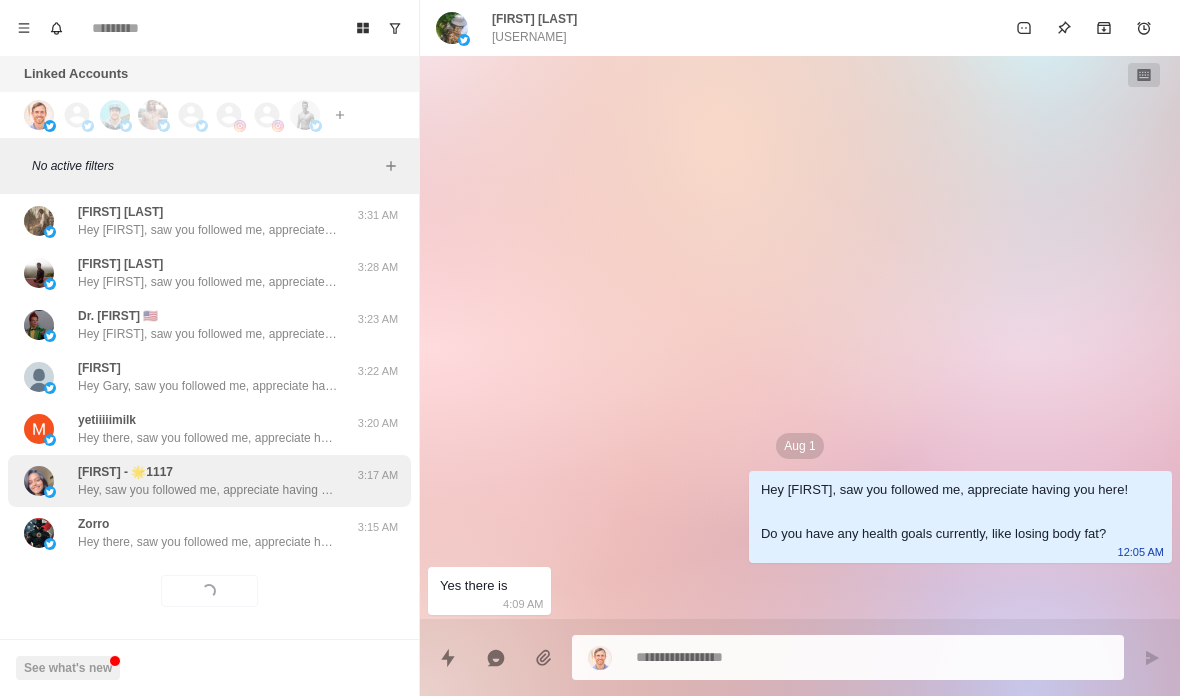click on "[FIRST] - 🌟1117" at bounding box center [125, 472] 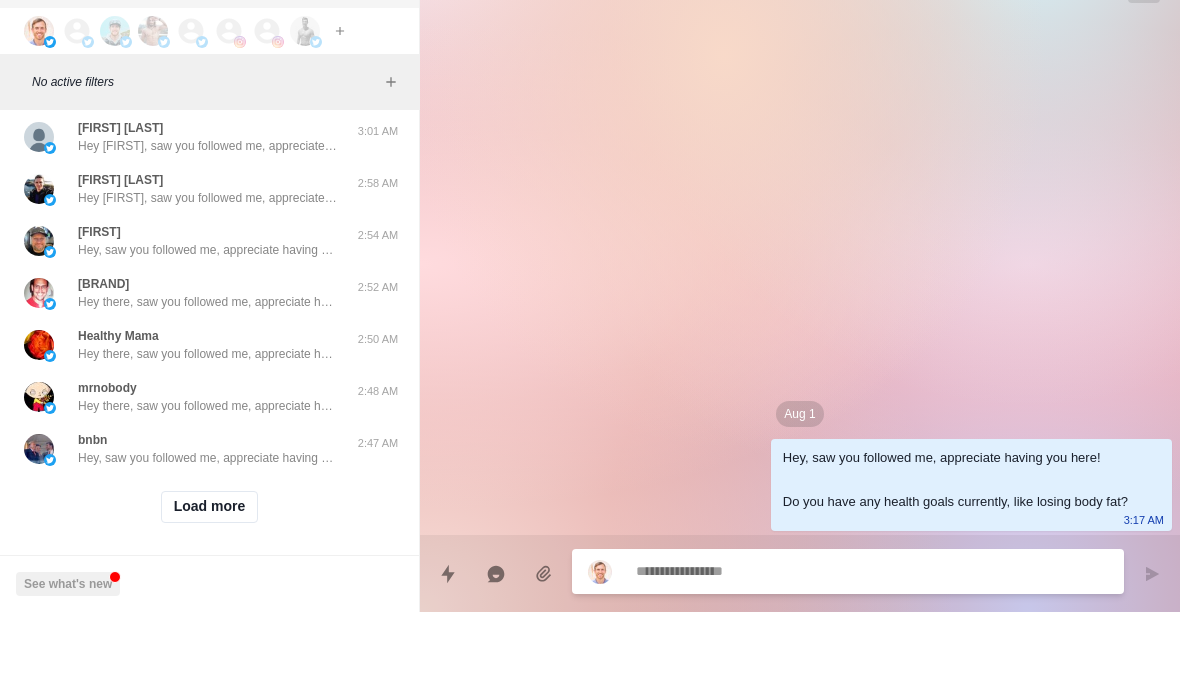 scroll, scrollTop: 17407, scrollLeft: 0, axis: vertical 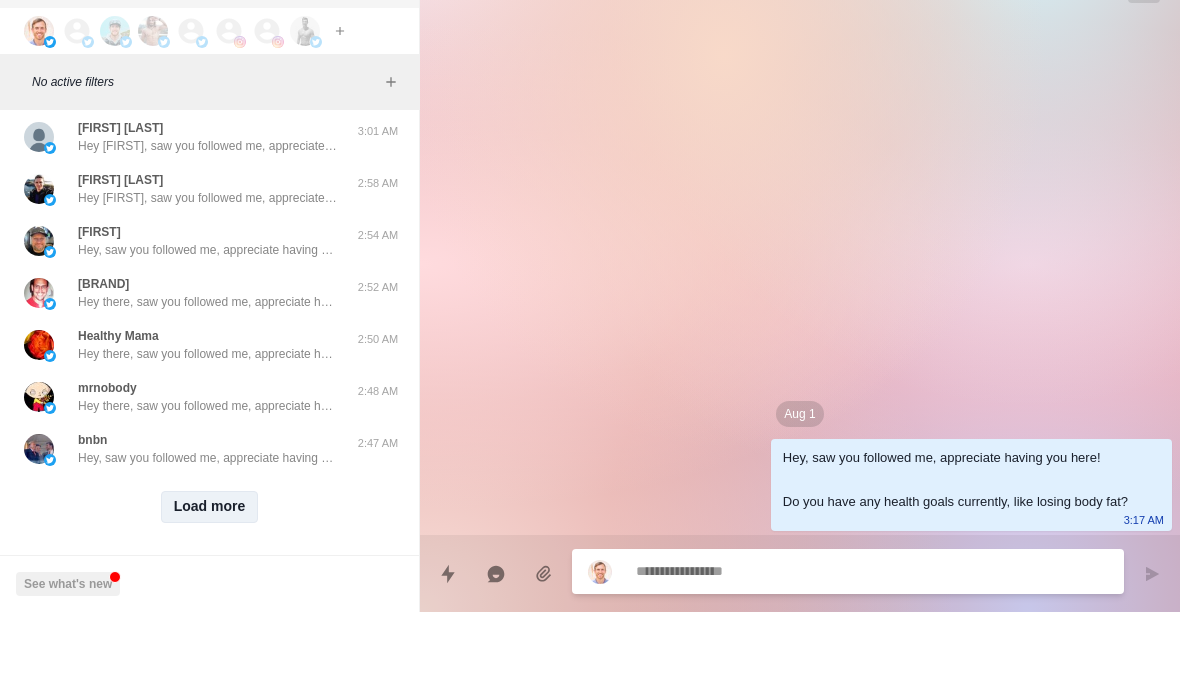 click on "Load more" at bounding box center [210, 591] 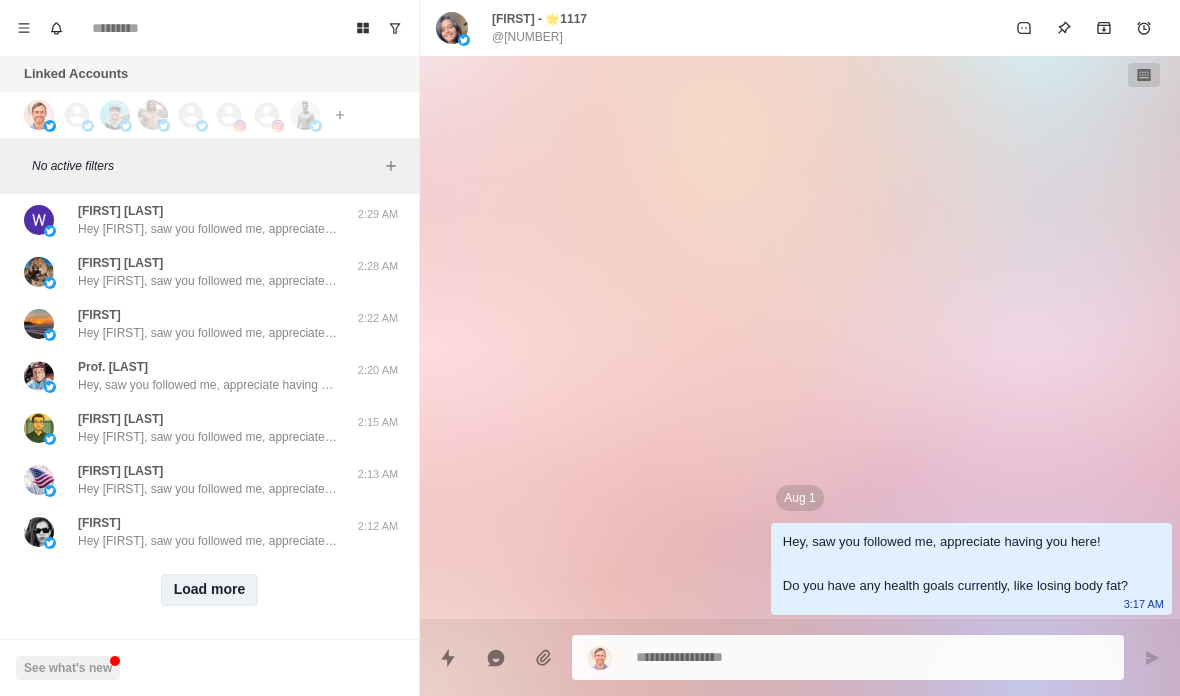 scroll, scrollTop: 18447, scrollLeft: 0, axis: vertical 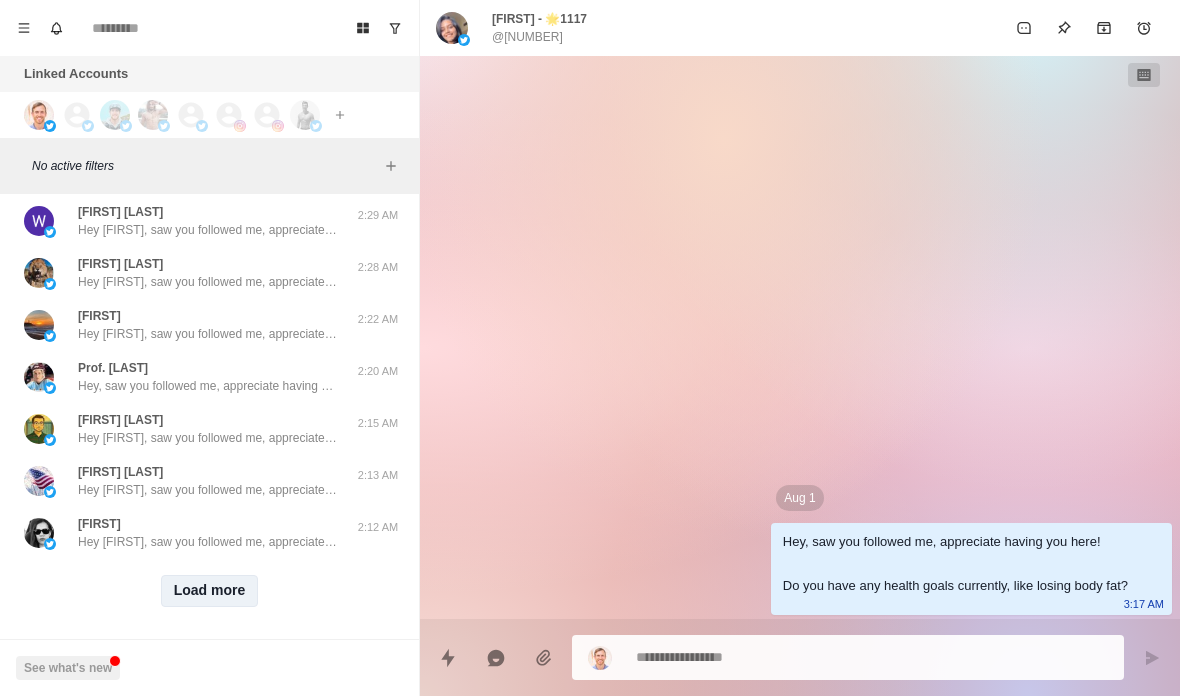 click on "Load more" at bounding box center [210, 591] 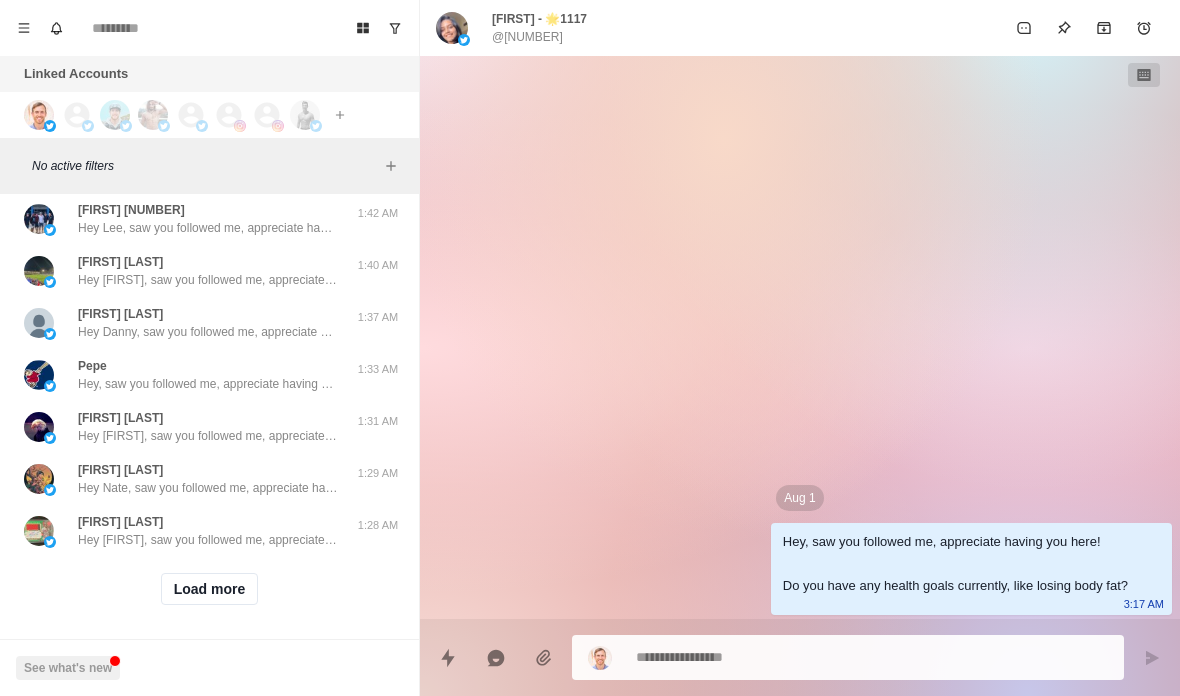 scroll, scrollTop: 19485, scrollLeft: 0, axis: vertical 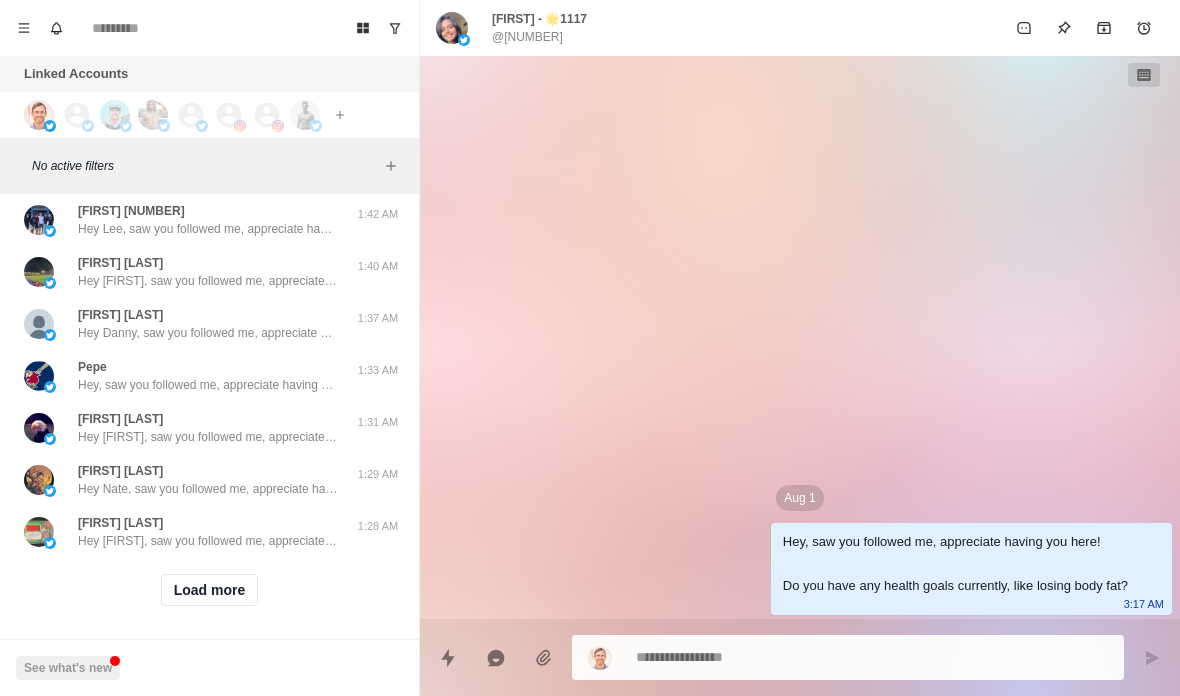 click on "Load more" at bounding box center (210, 590) 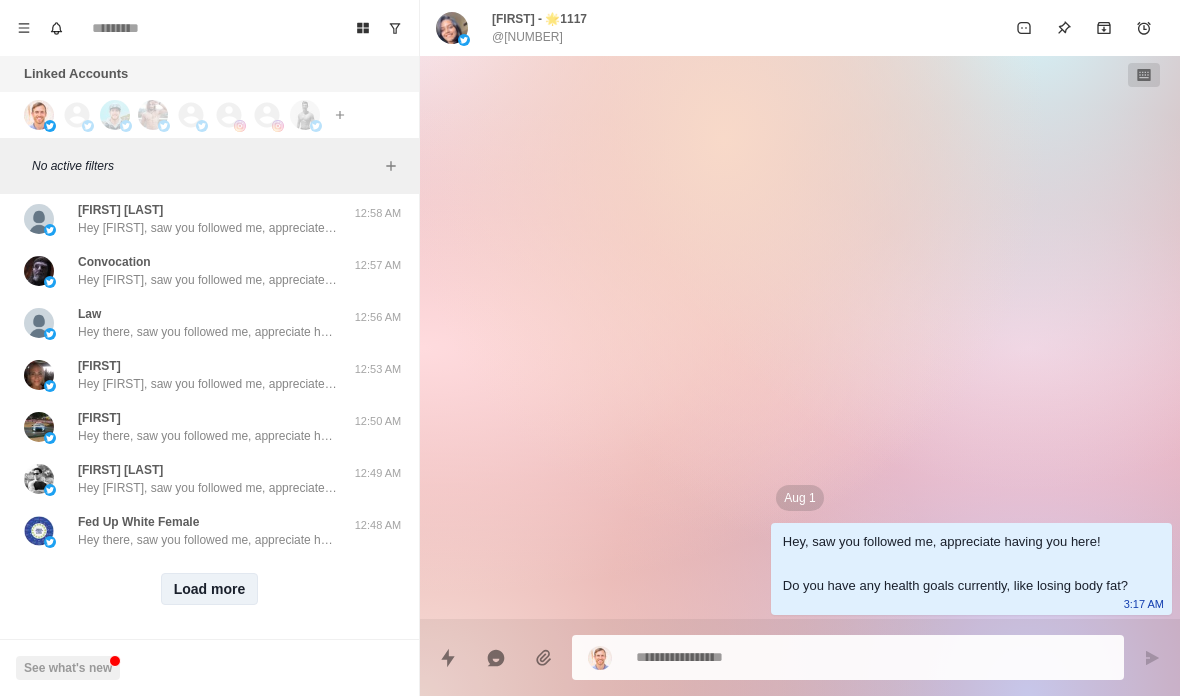 scroll, scrollTop: 20525, scrollLeft: 0, axis: vertical 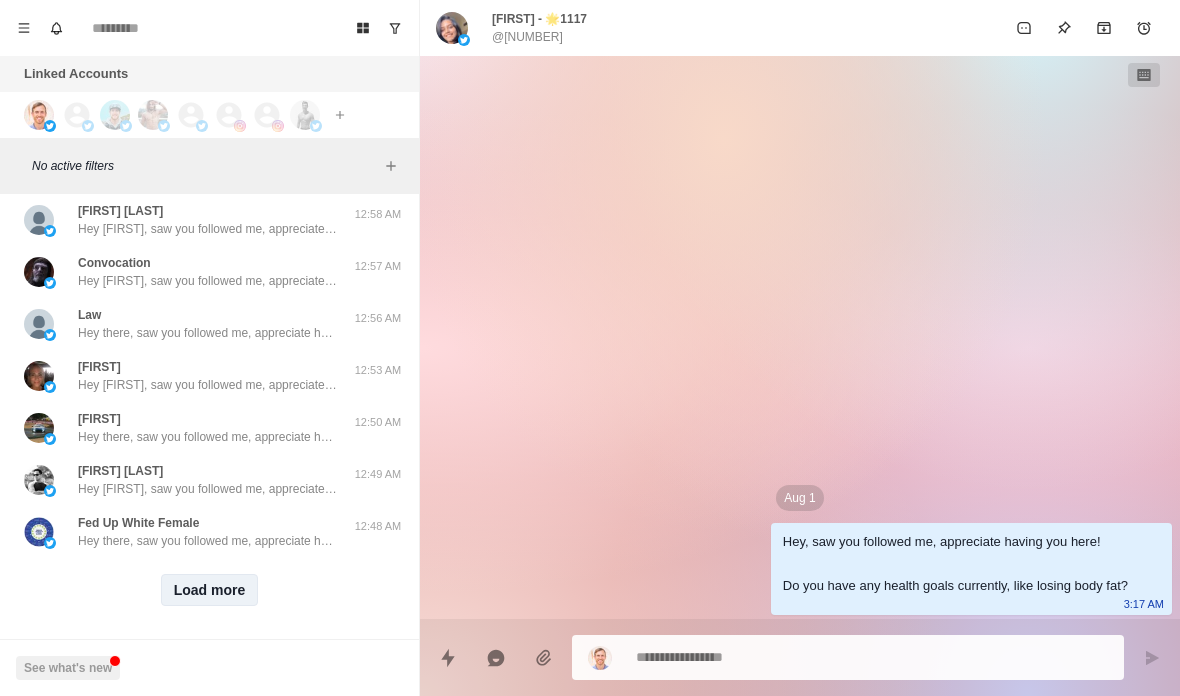 click on "Load more" at bounding box center [210, 590] 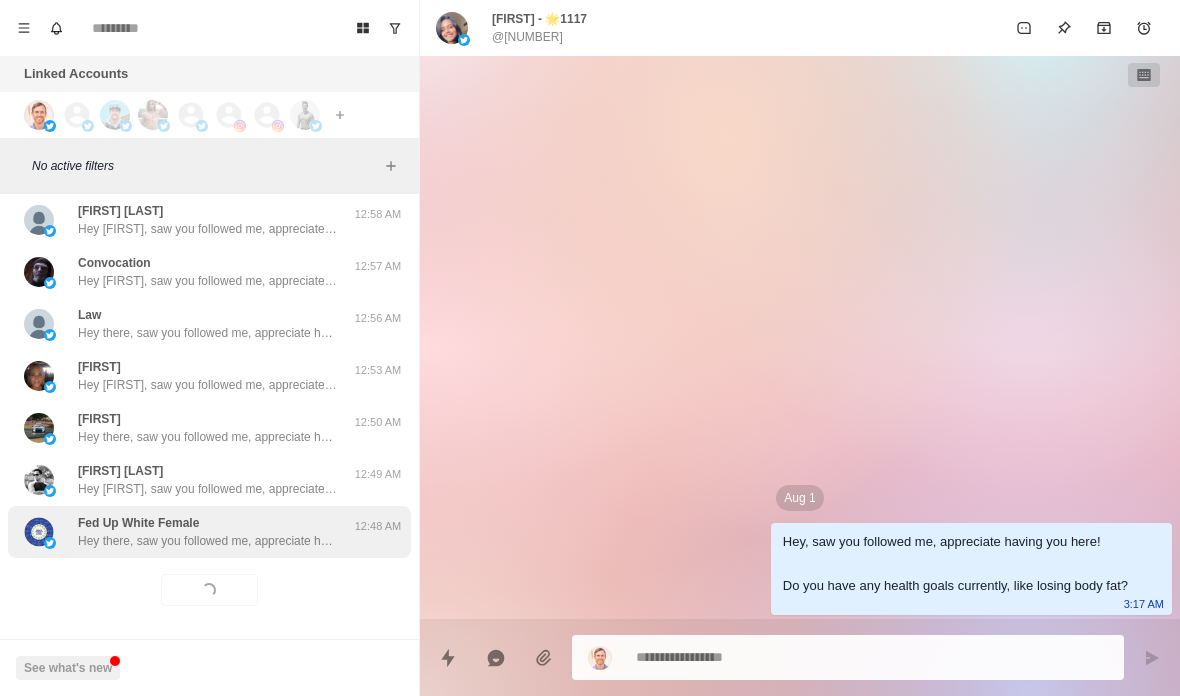 click on "Hey there, saw you followed me, appreciate having you here!
Do you have any health goals currently, like losing body fat?" at bounding box center (208, 541) 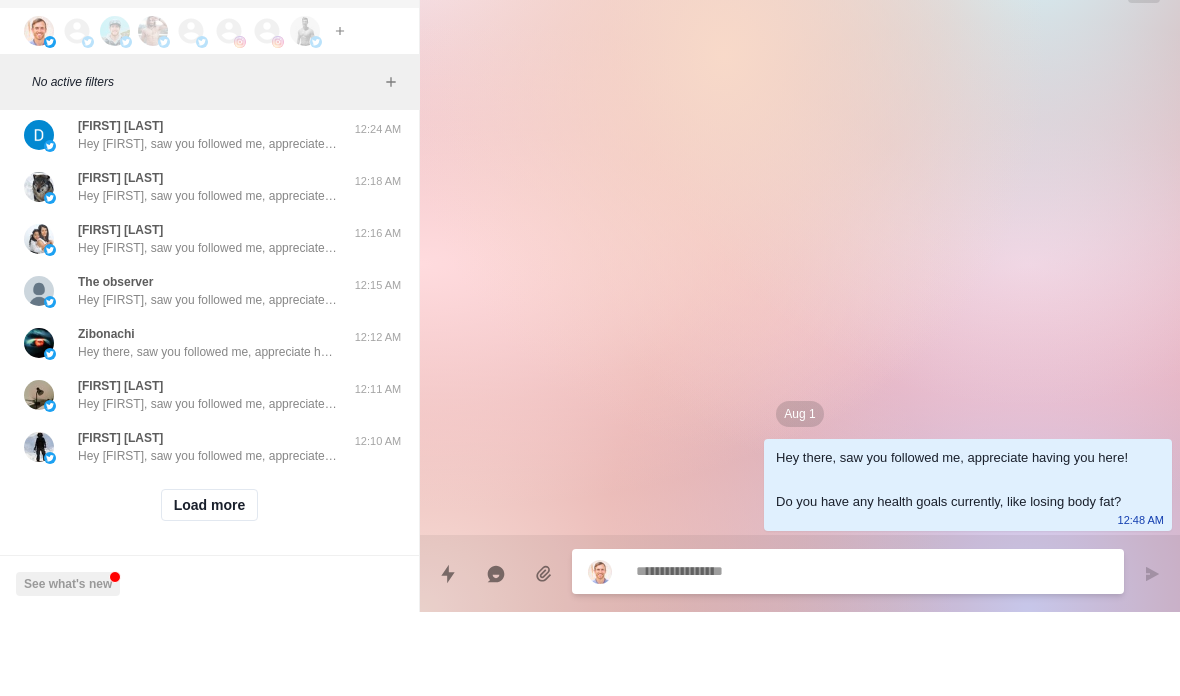 scroll, scrollTop: 21565, scrollLeft: 0, axis: vertical 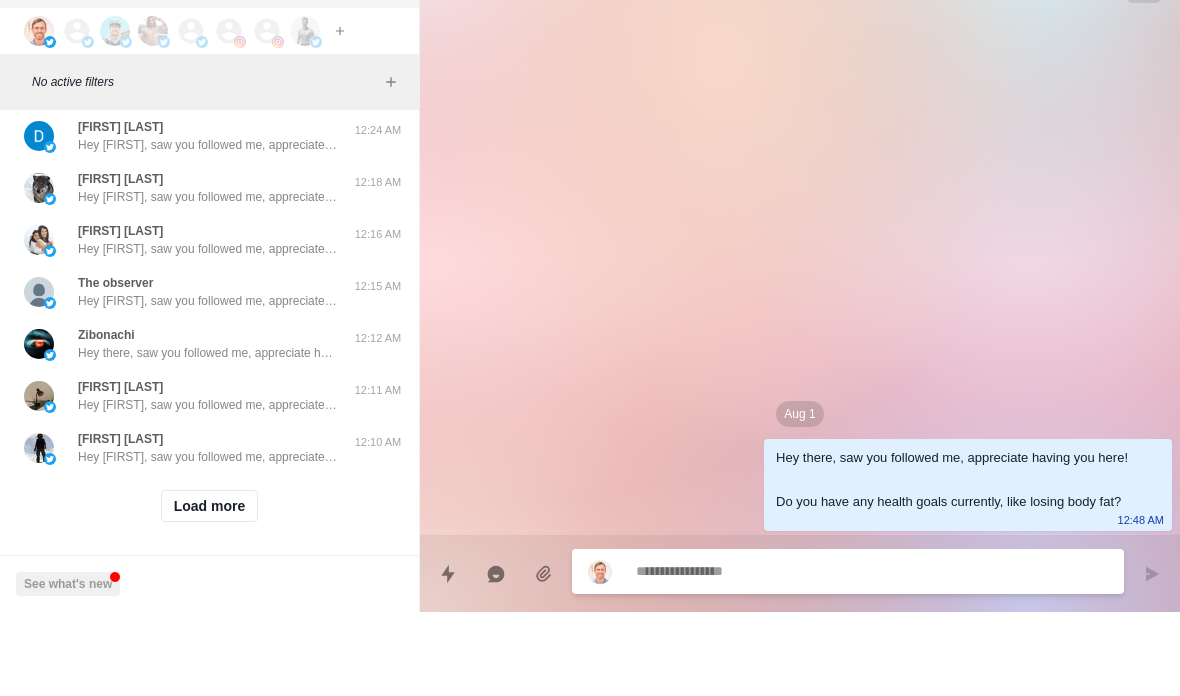 click on "Load more" at bounding box center [209, 590] 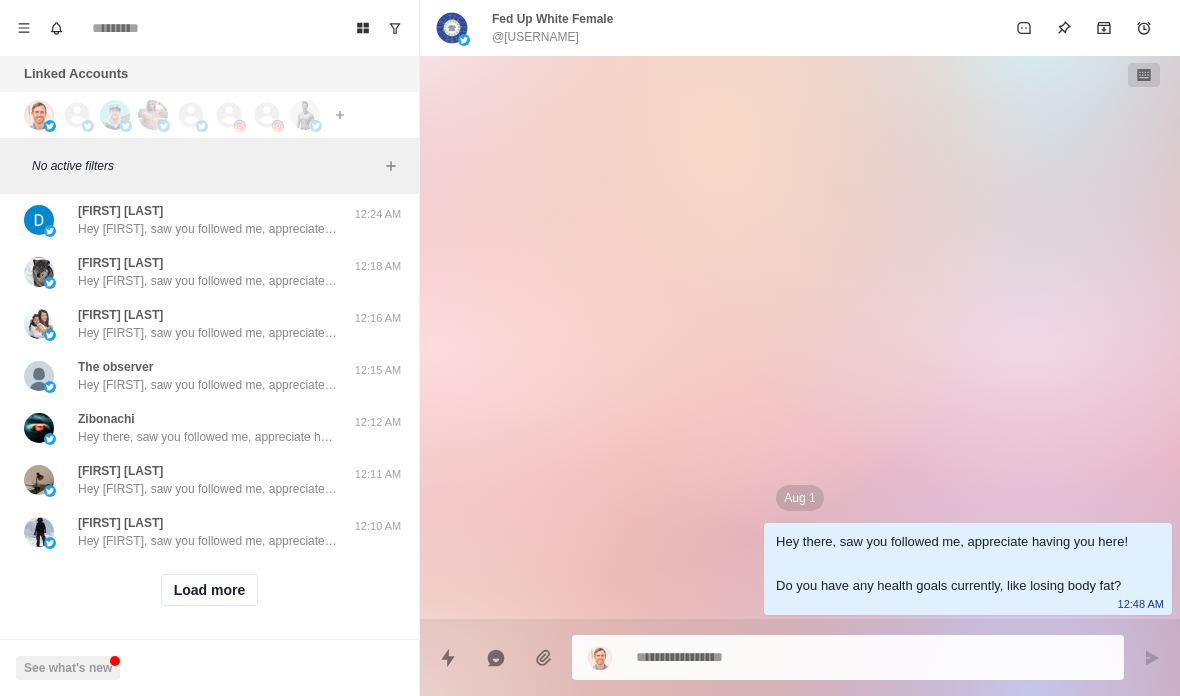 type on "*" 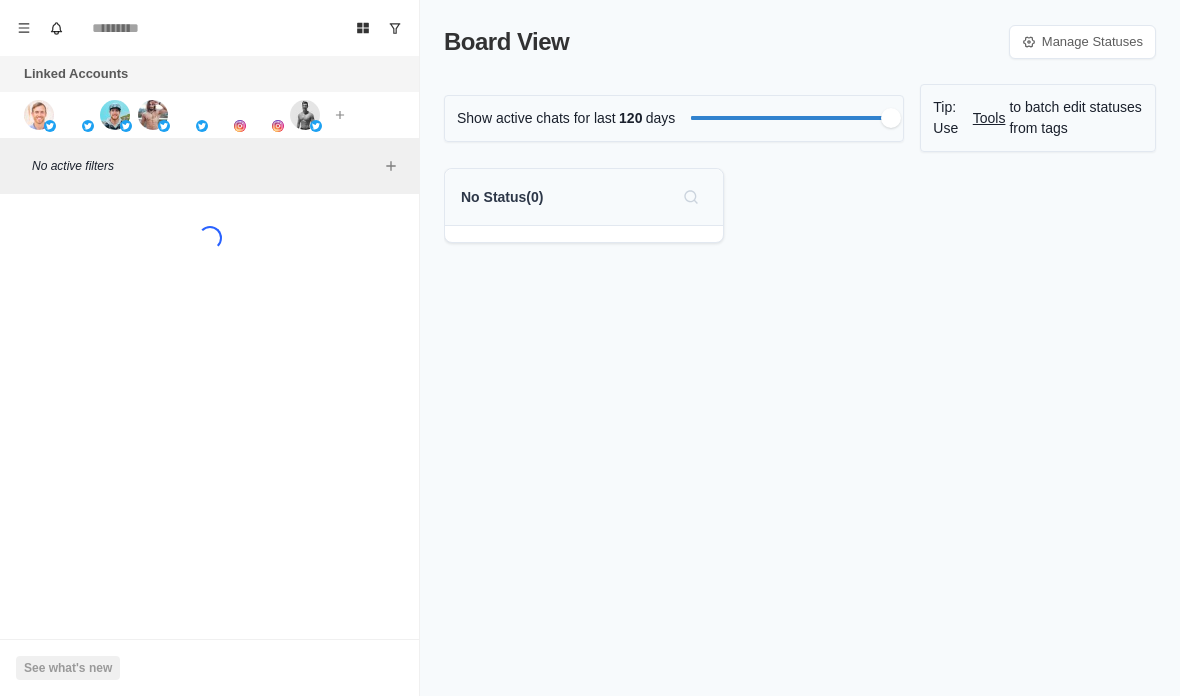scroll, scrollTop: 0, scrollLeft: 0, axis: both 